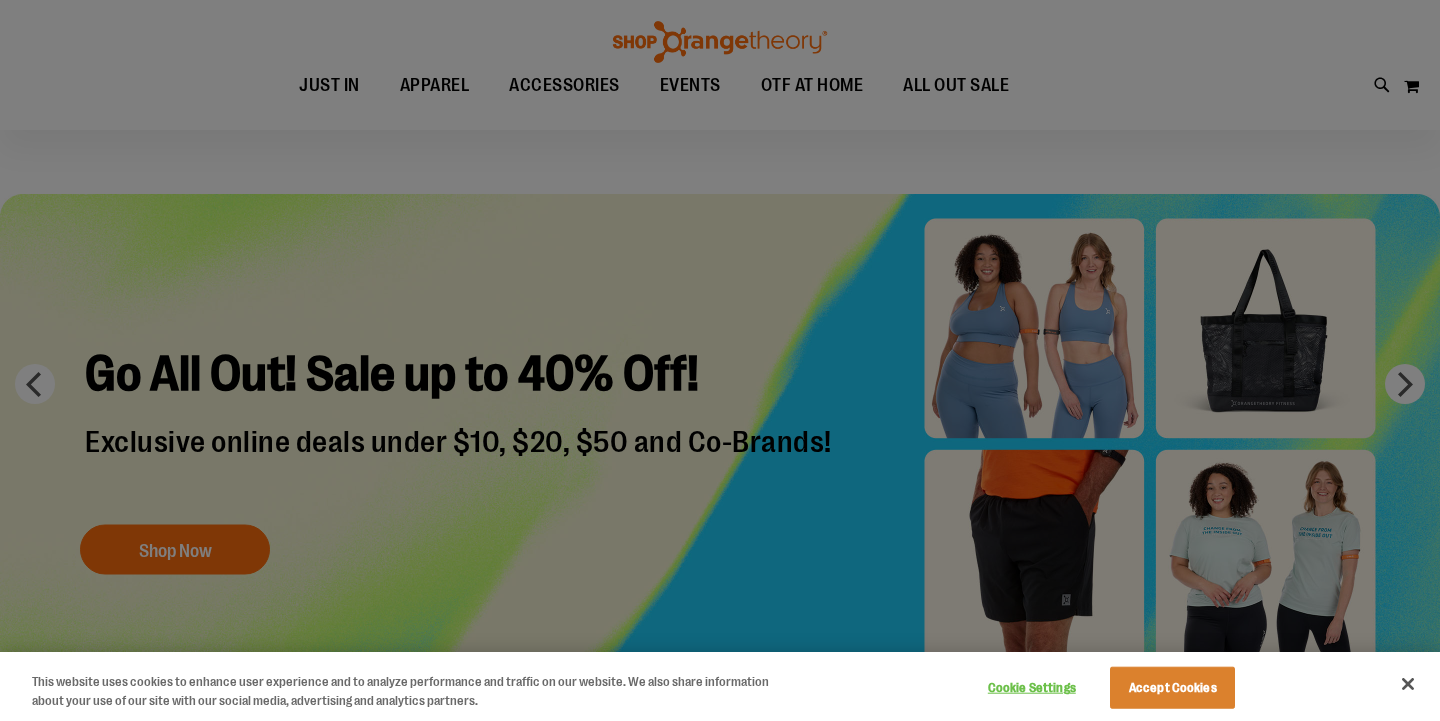 scroll, scrollTop: 27, scrollLeft: 0, axis: vertical 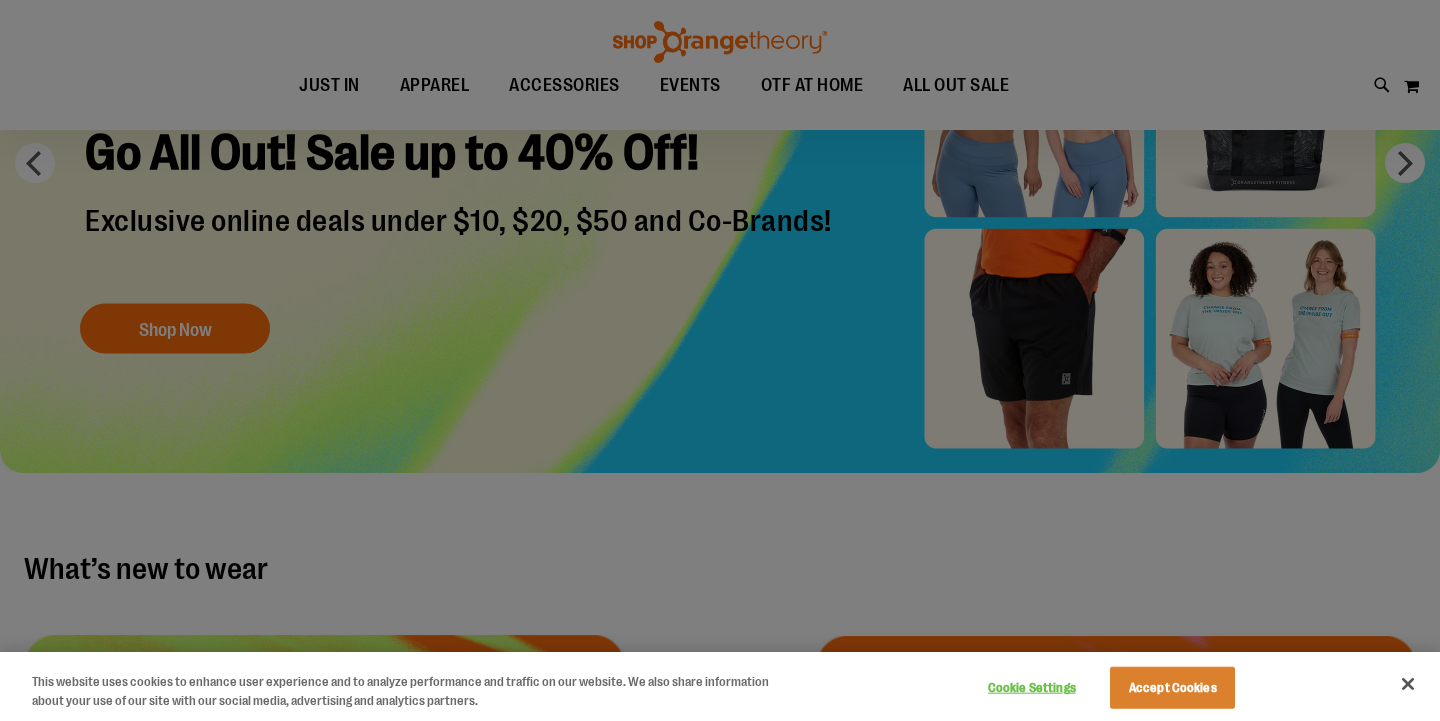 type on "**********" 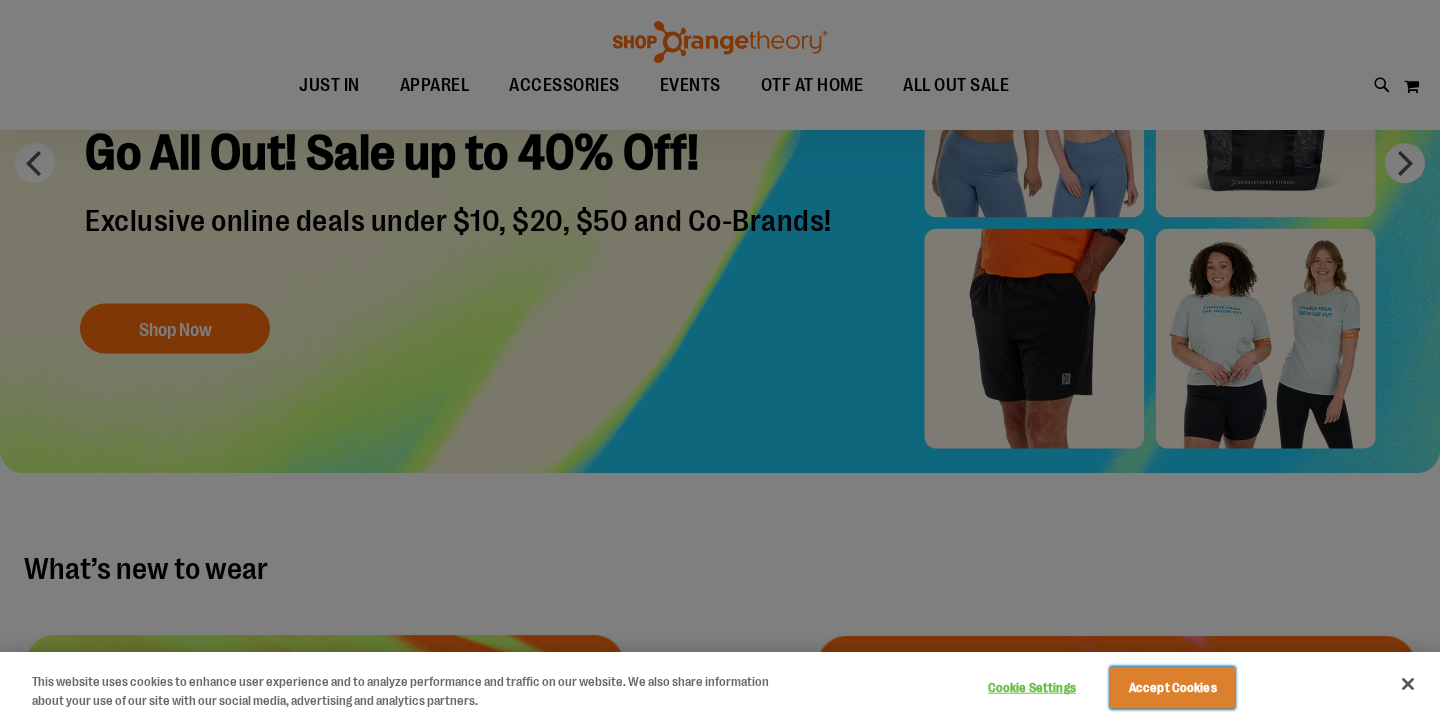 click on "Accept Cookies" at bounding box center (1172, 688) 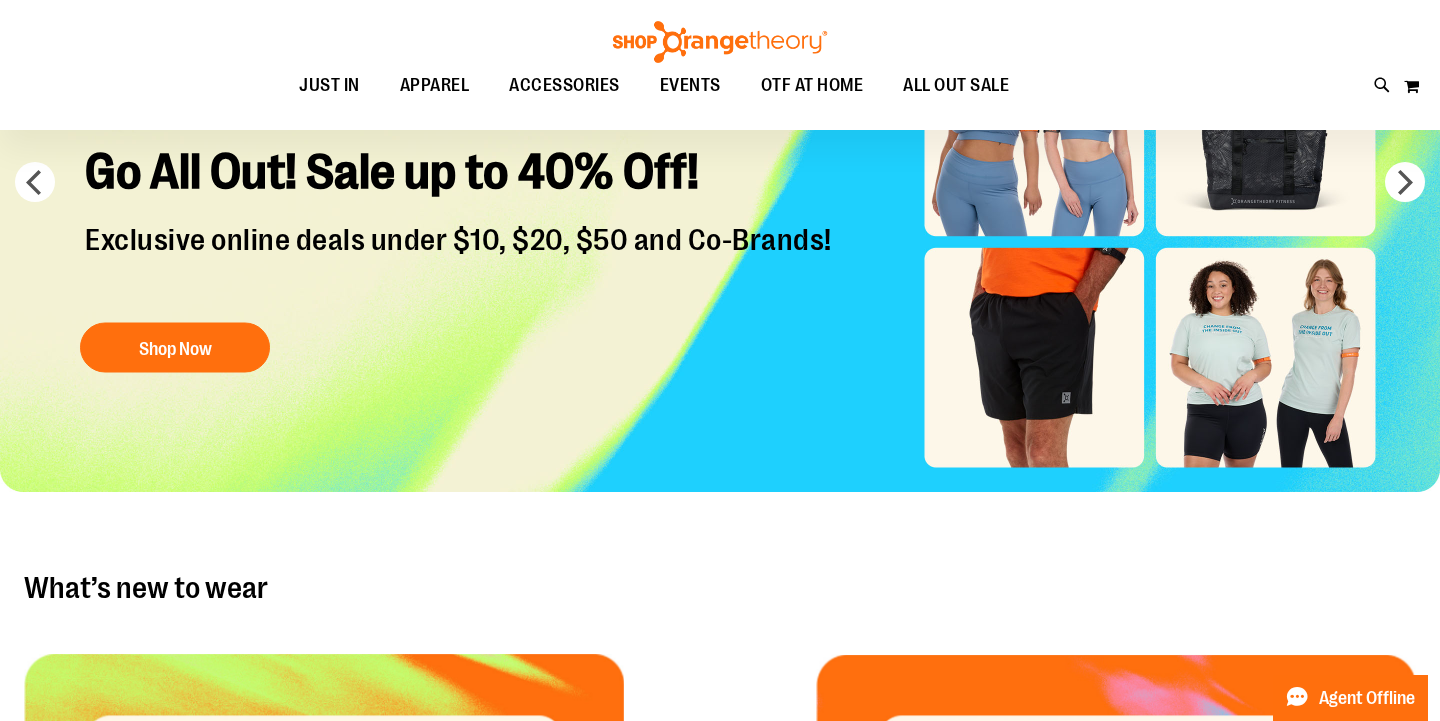 scroll, scrollTop: 16, scrollLeft: 0, axis: vertical 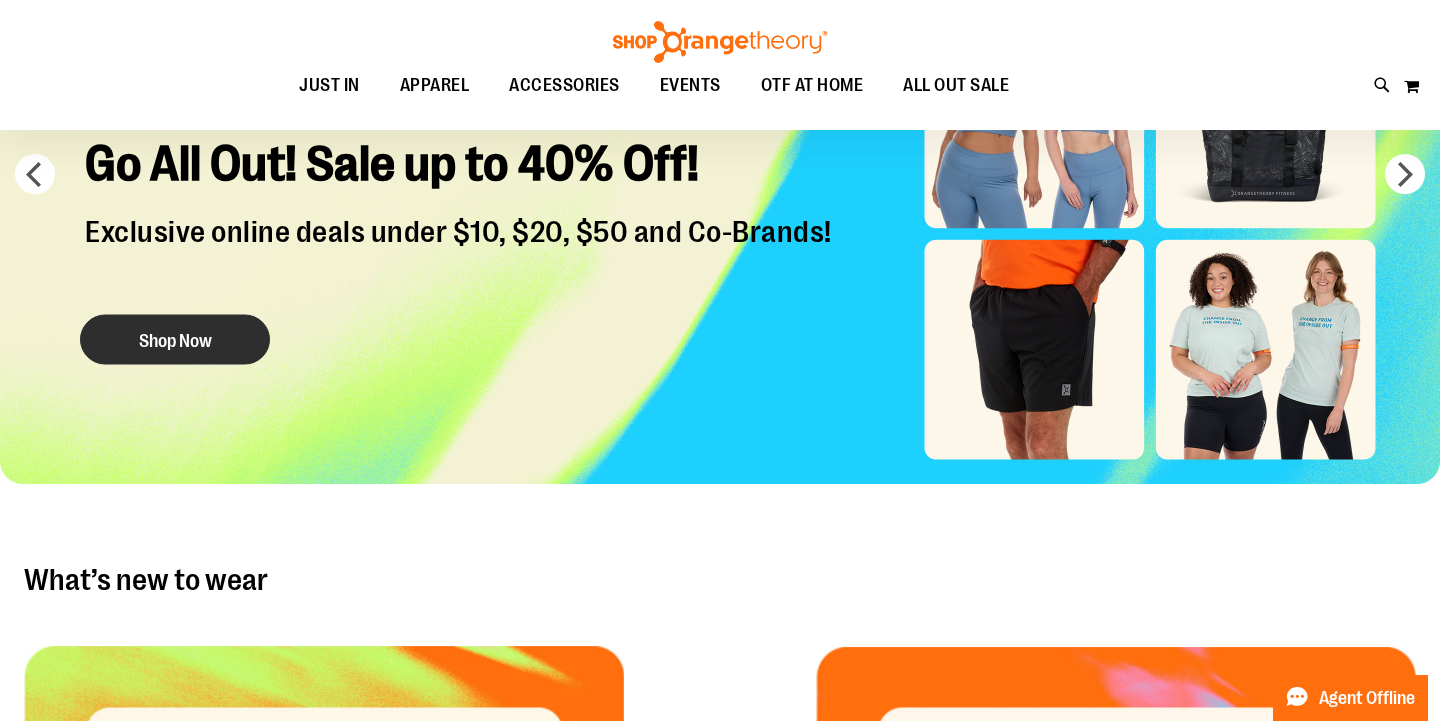 click on "Shop Now" at bounding box center [175, 340] 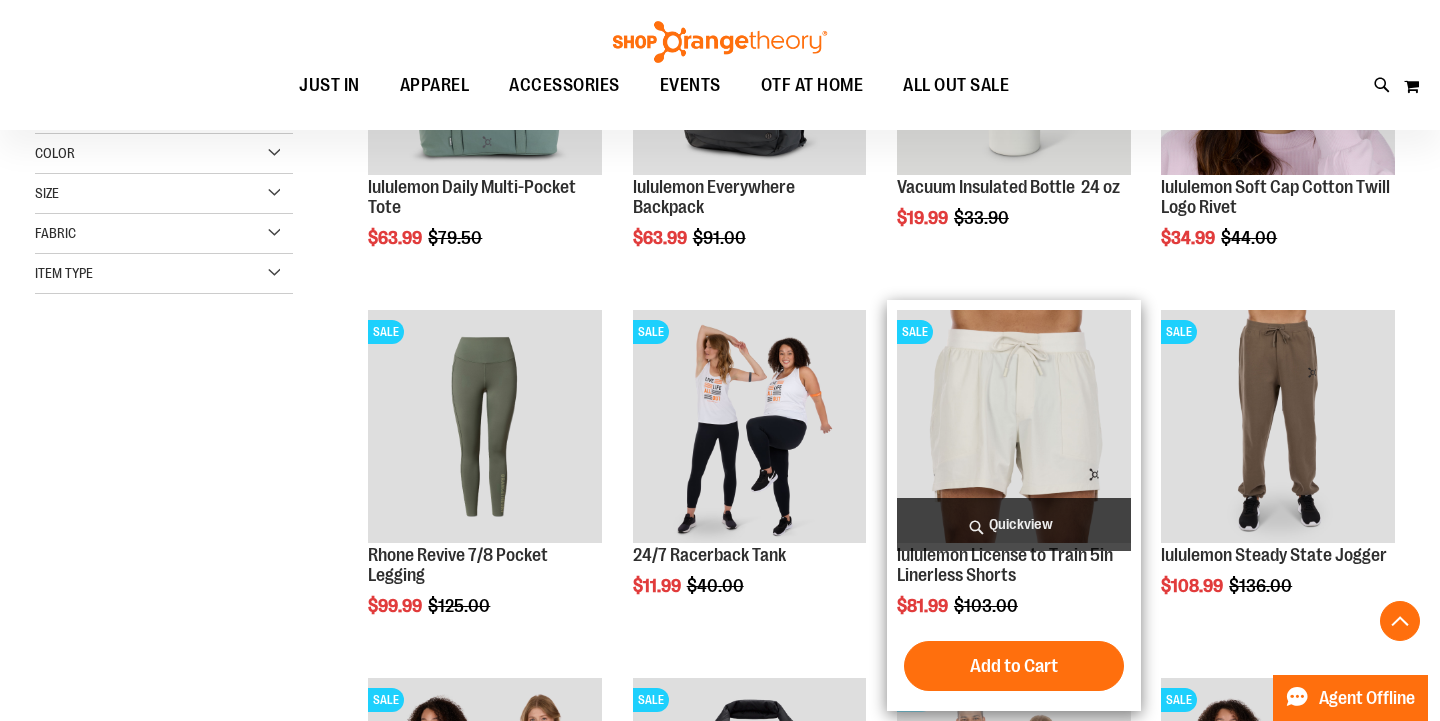 scroll, scrollTop: 471, scrollLeft: 0, axis: vertical 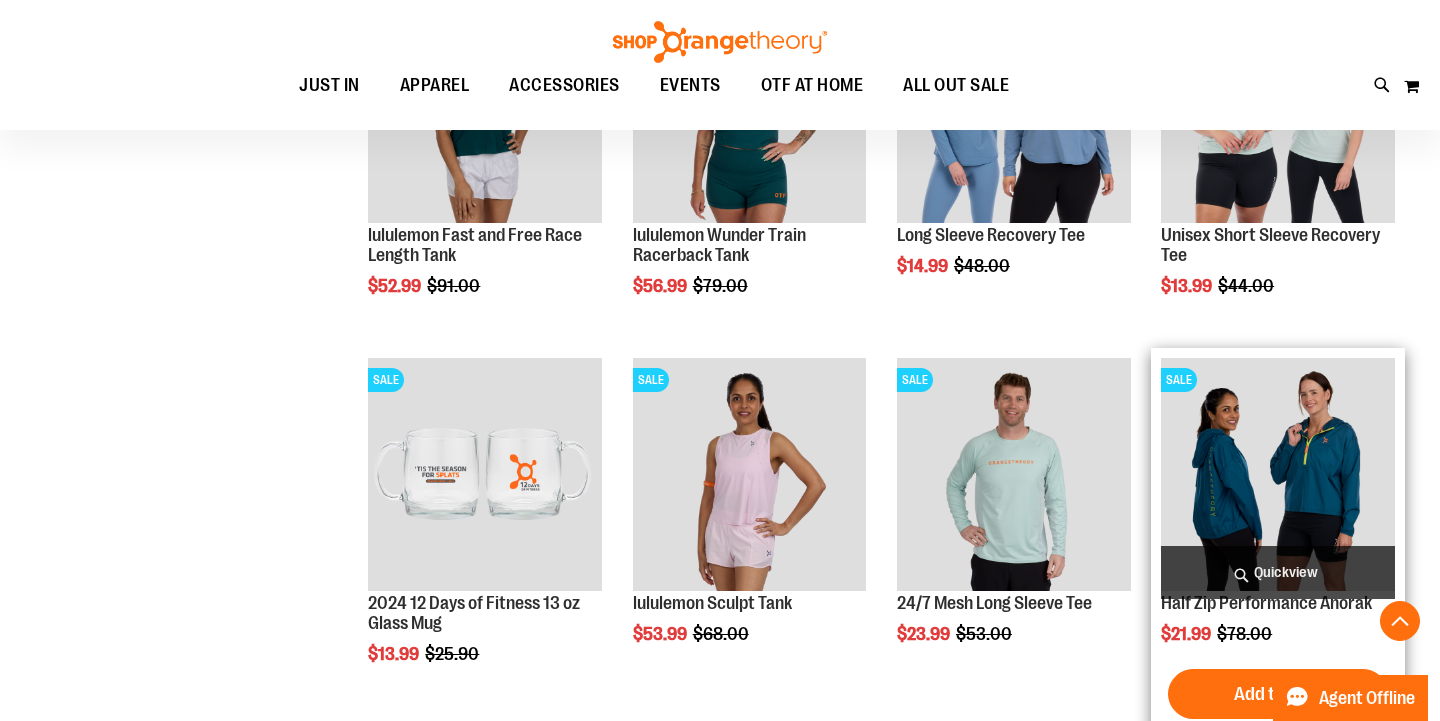 type on "**********" 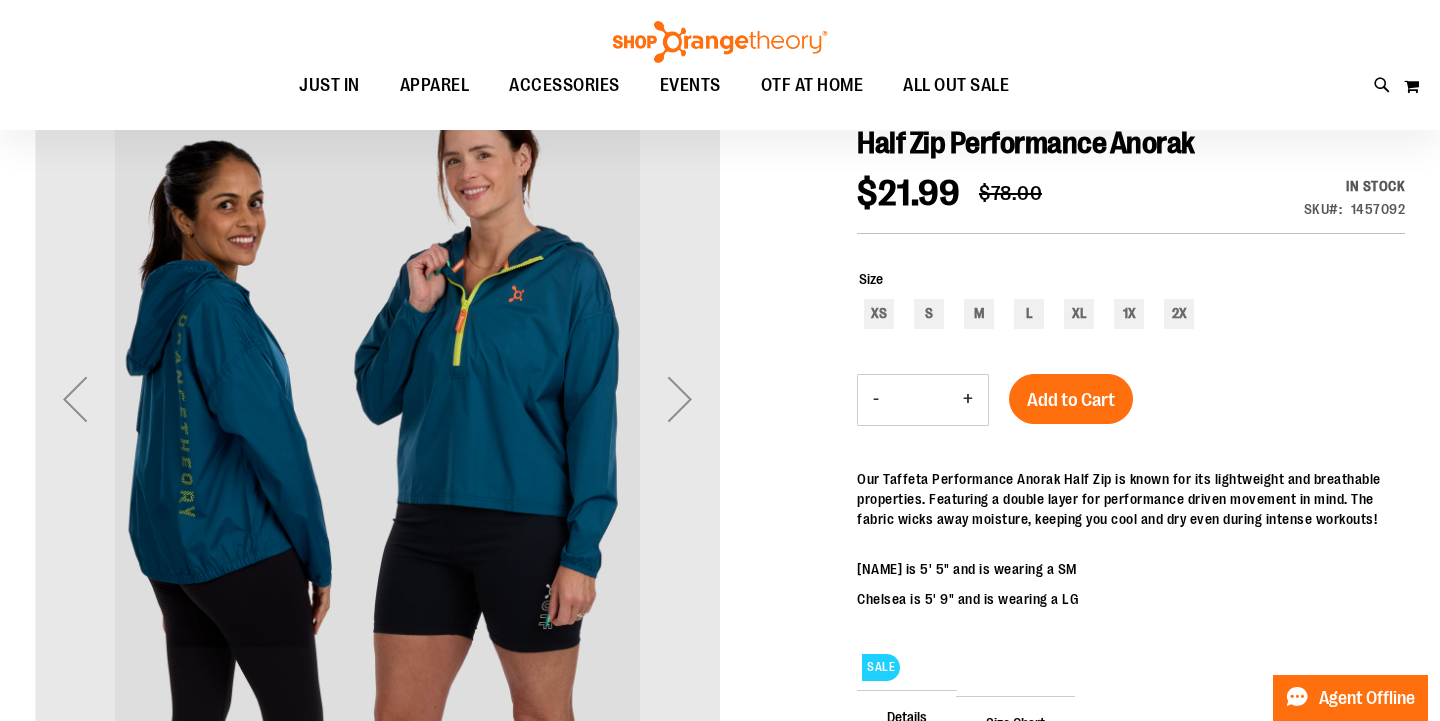 scroll, scrollTop: 233, scrollLeft: 0, axis: vertical 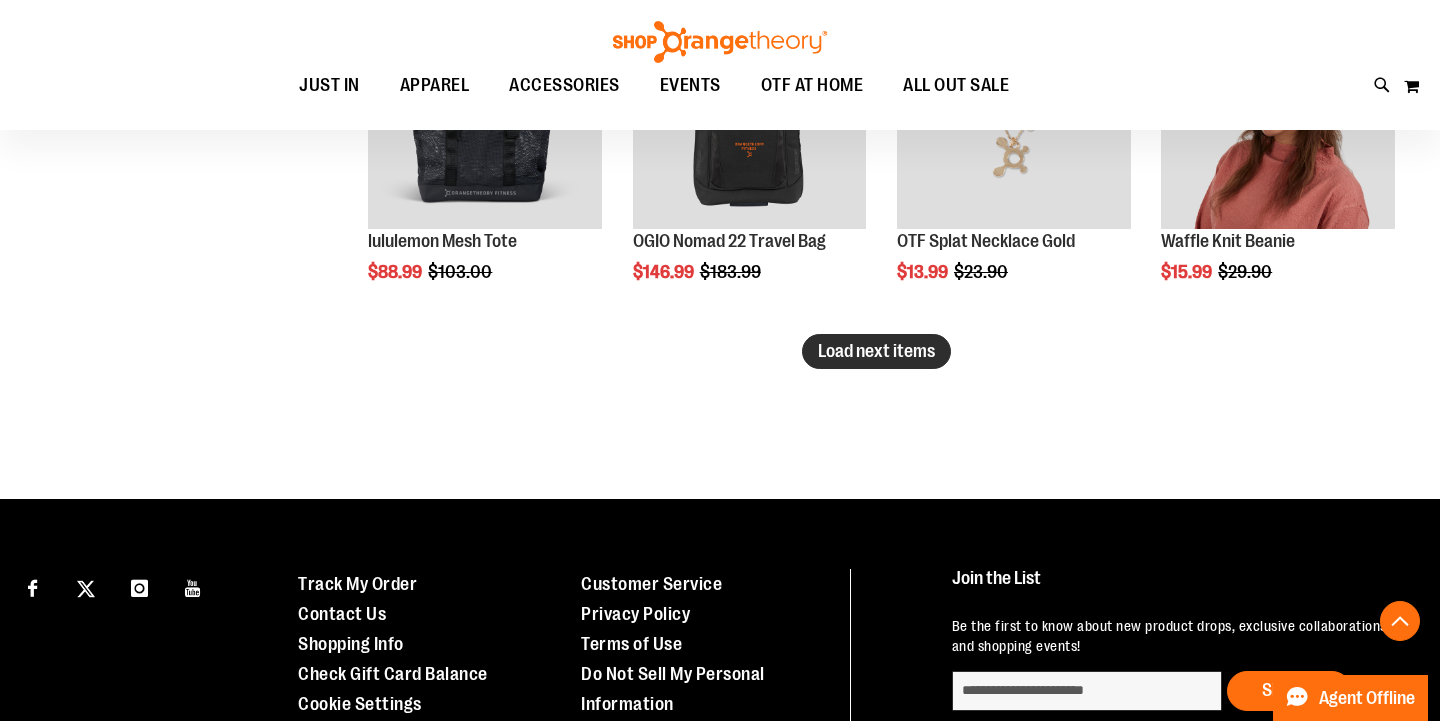 type on "**********" 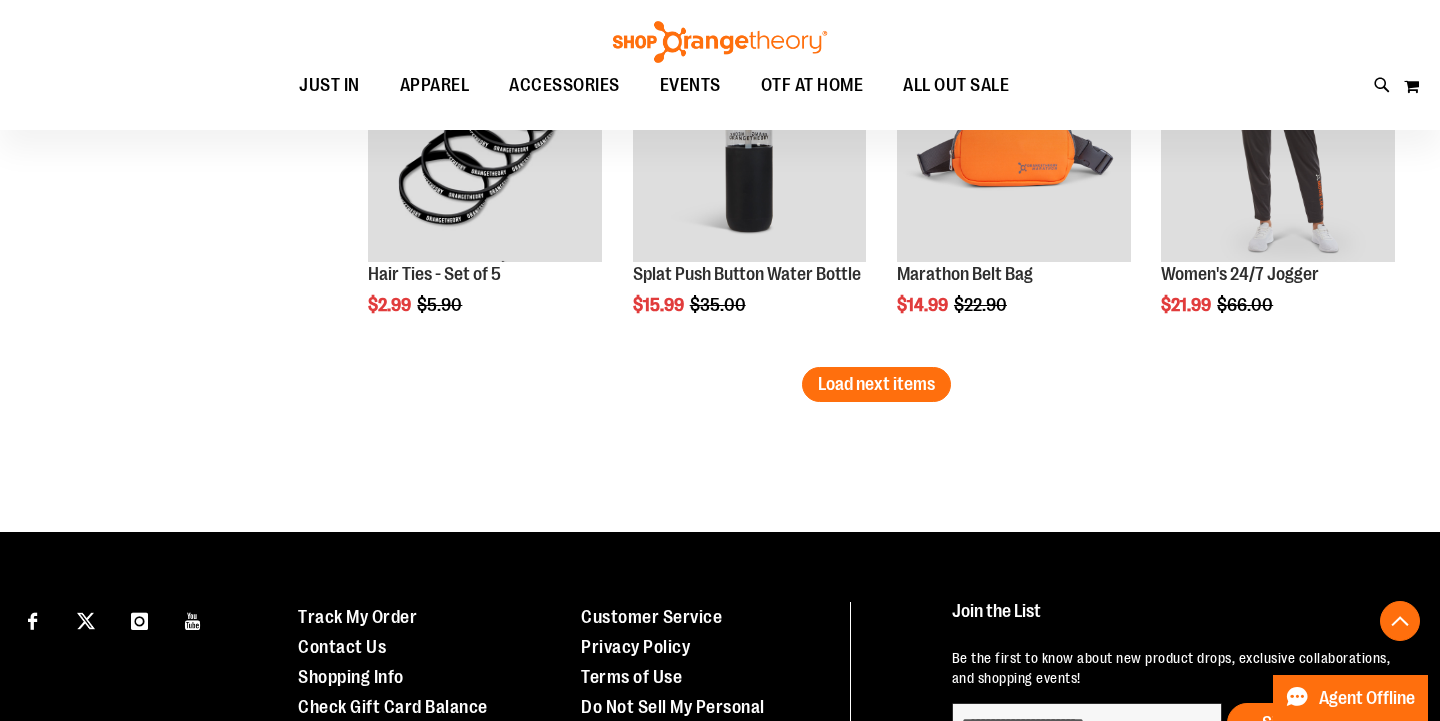 scroll, scrollTop: 4055, scrollLeft: 0, axis: vertical 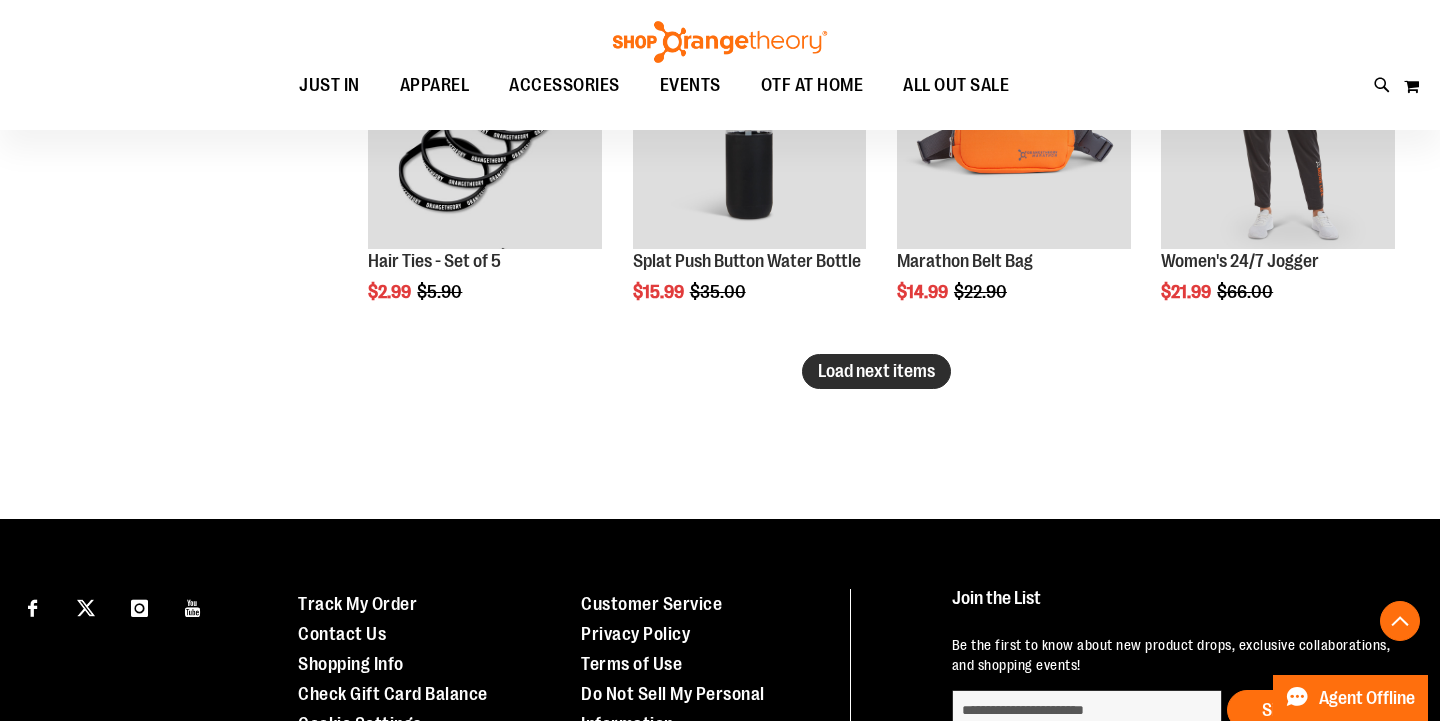 click on "Load next items" at bounding box center [876, 371] 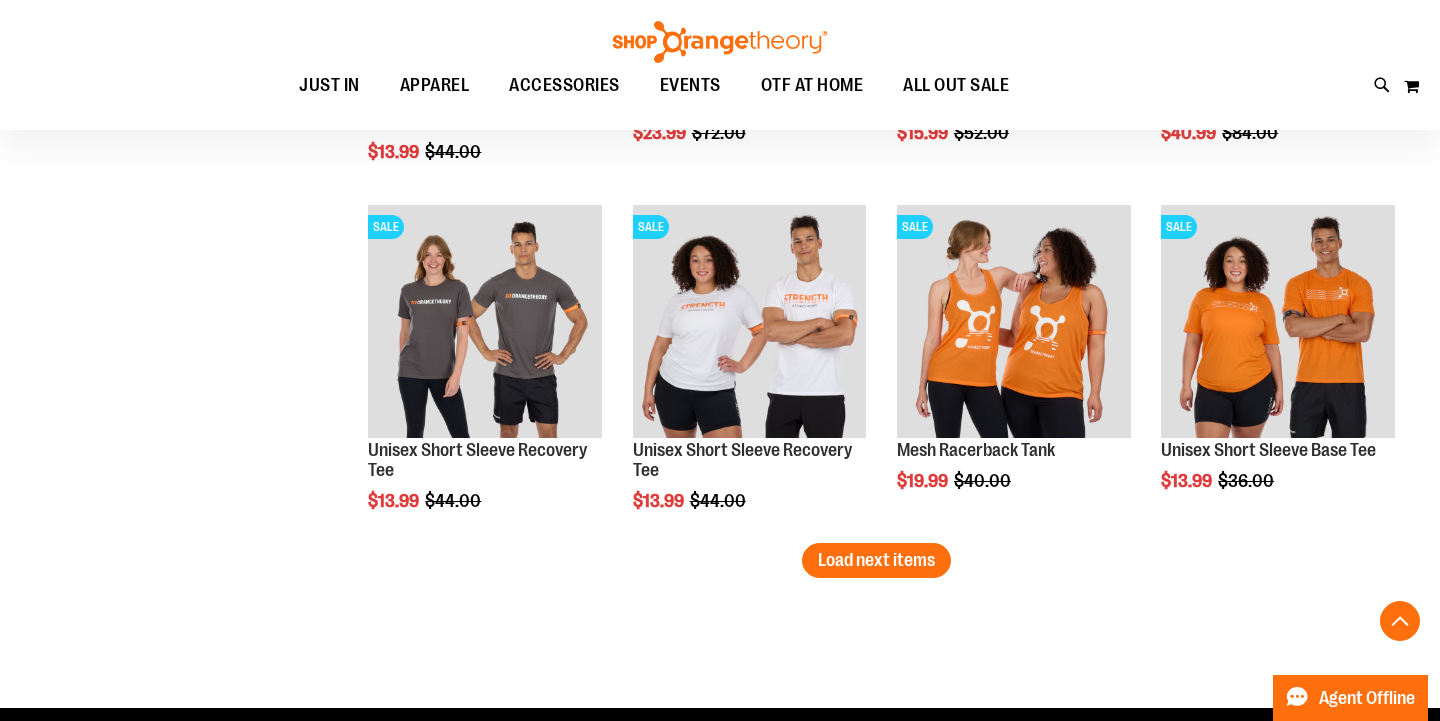 scroll, scrollTop: 4971, scrollLeft: 0, axis: vertical 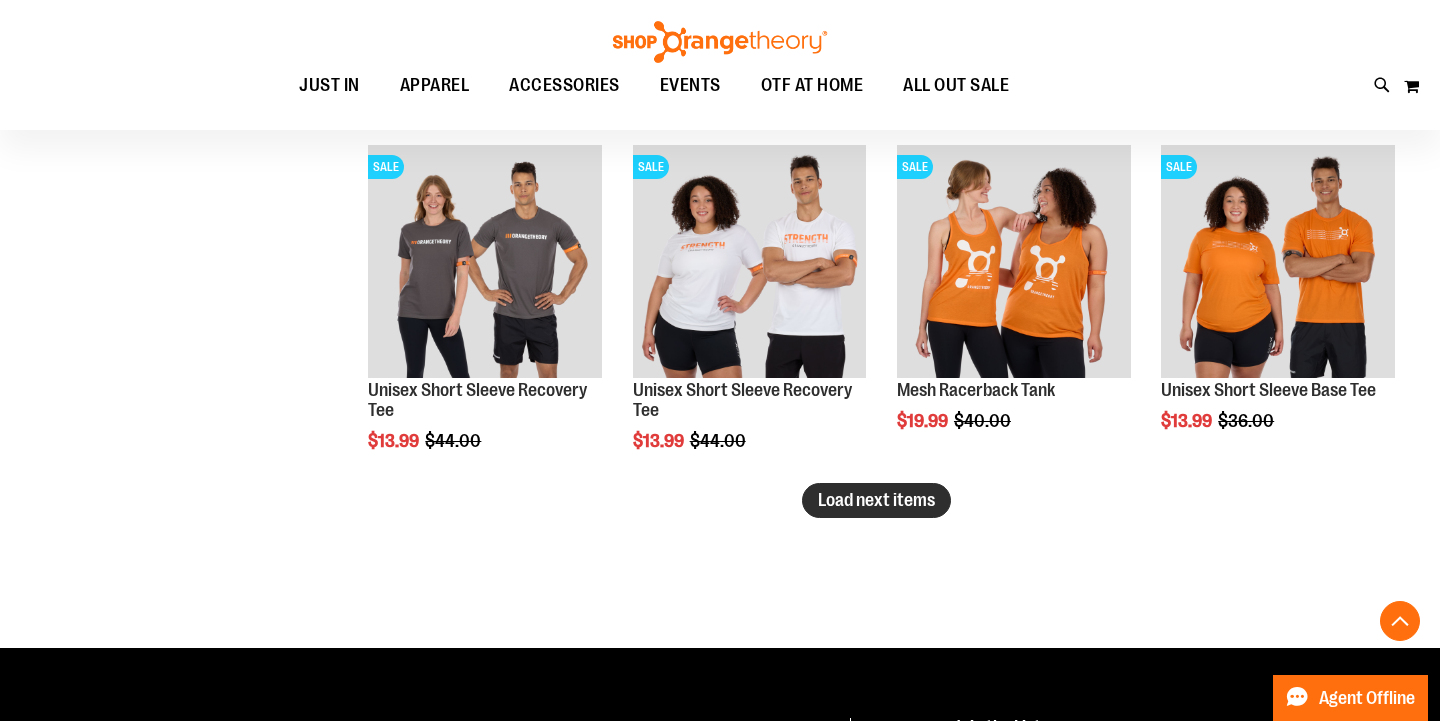 click on "Load next items" at bounding box center (876, 500) 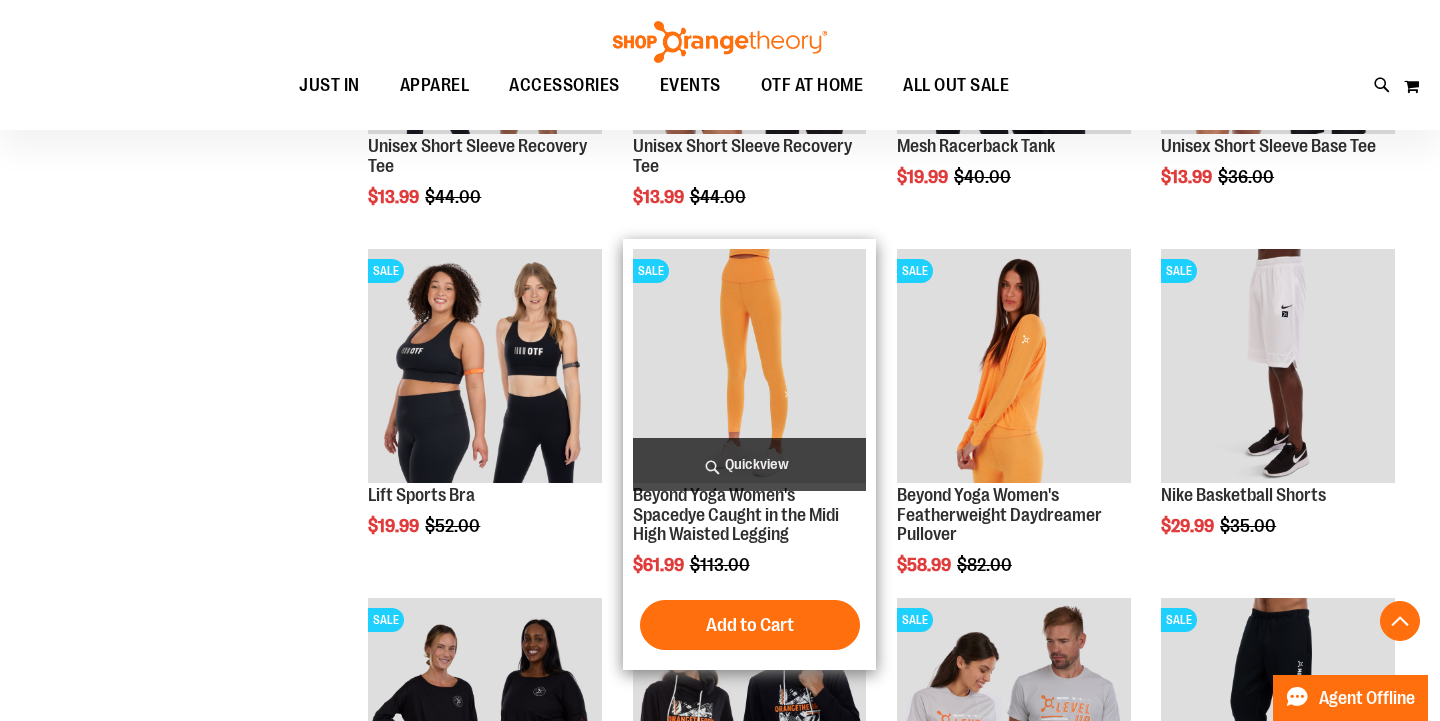scroll, scrollTop: 5218, scrollLeft: 0, axis: vertical 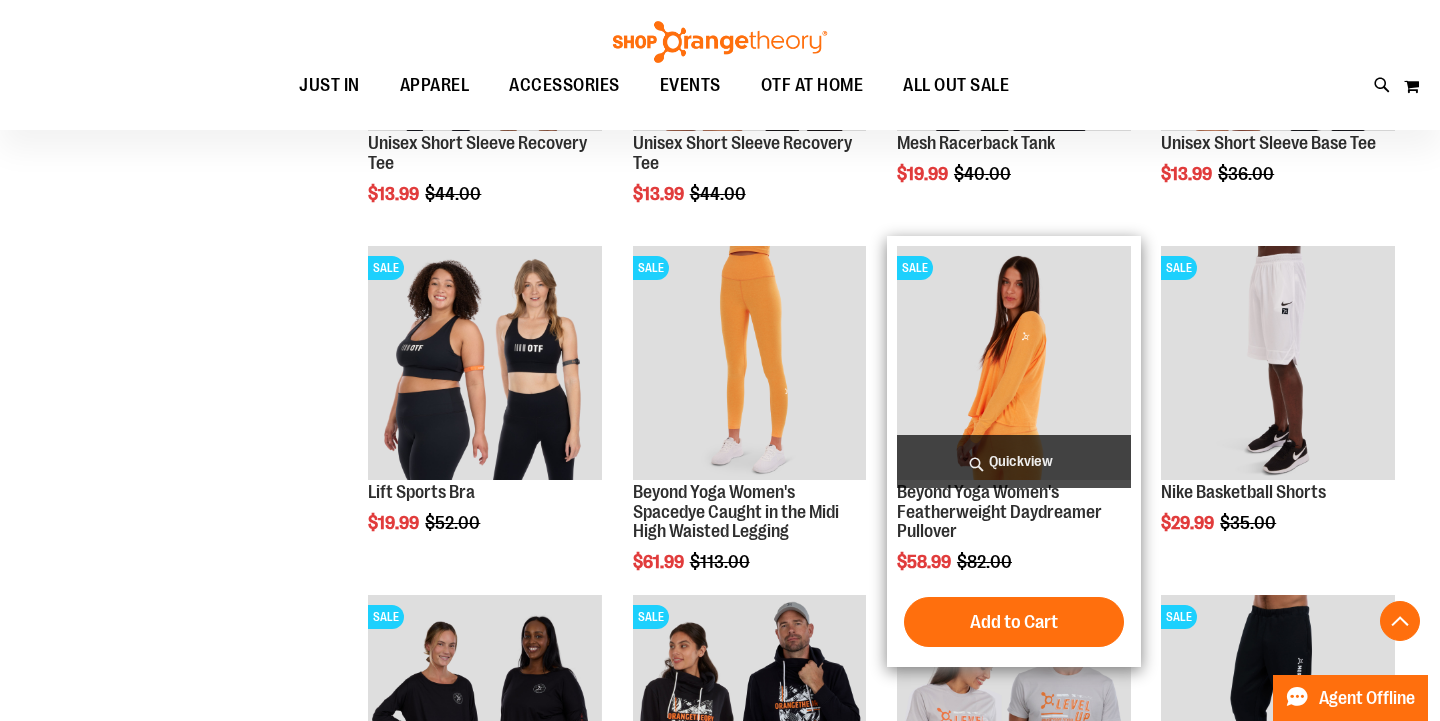 click at bounding box center (1014, 363) 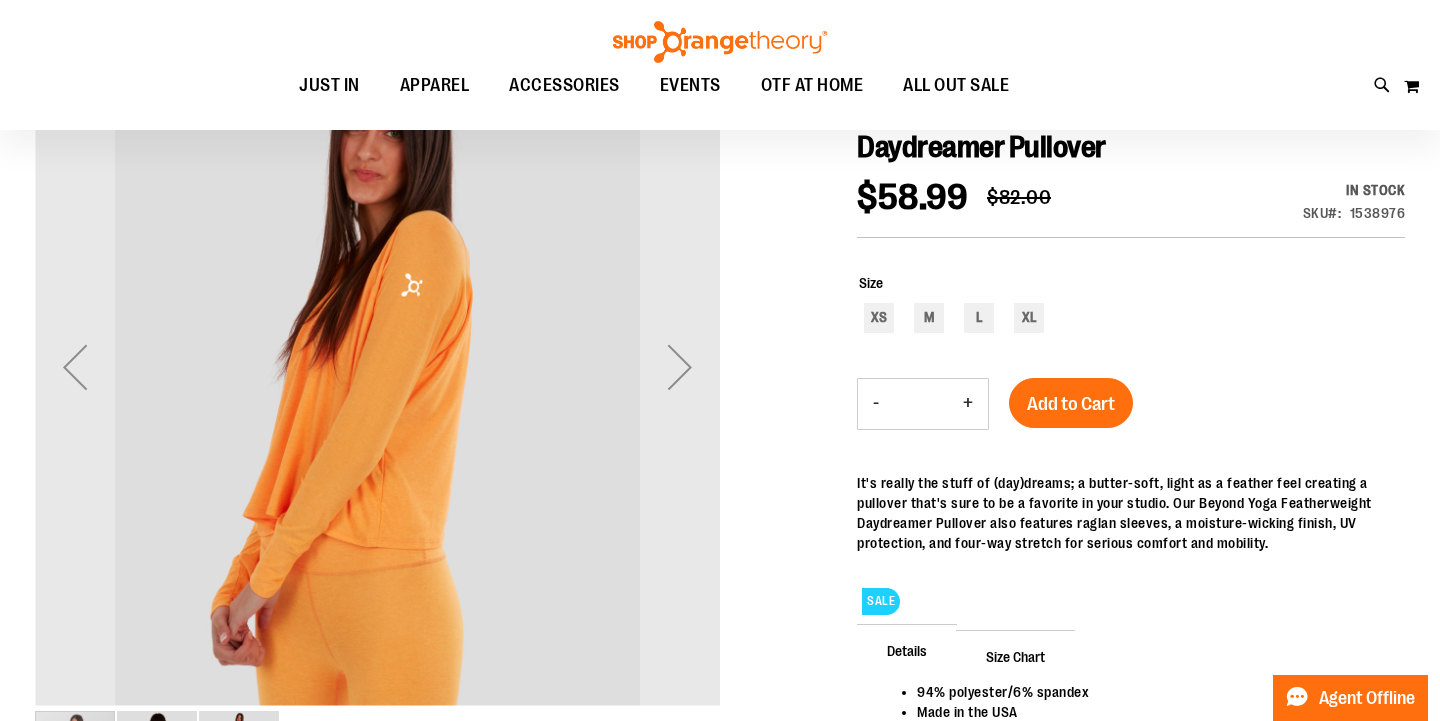 scroll, scrollTop: 257, scrollLeft: 0, axis: vertical 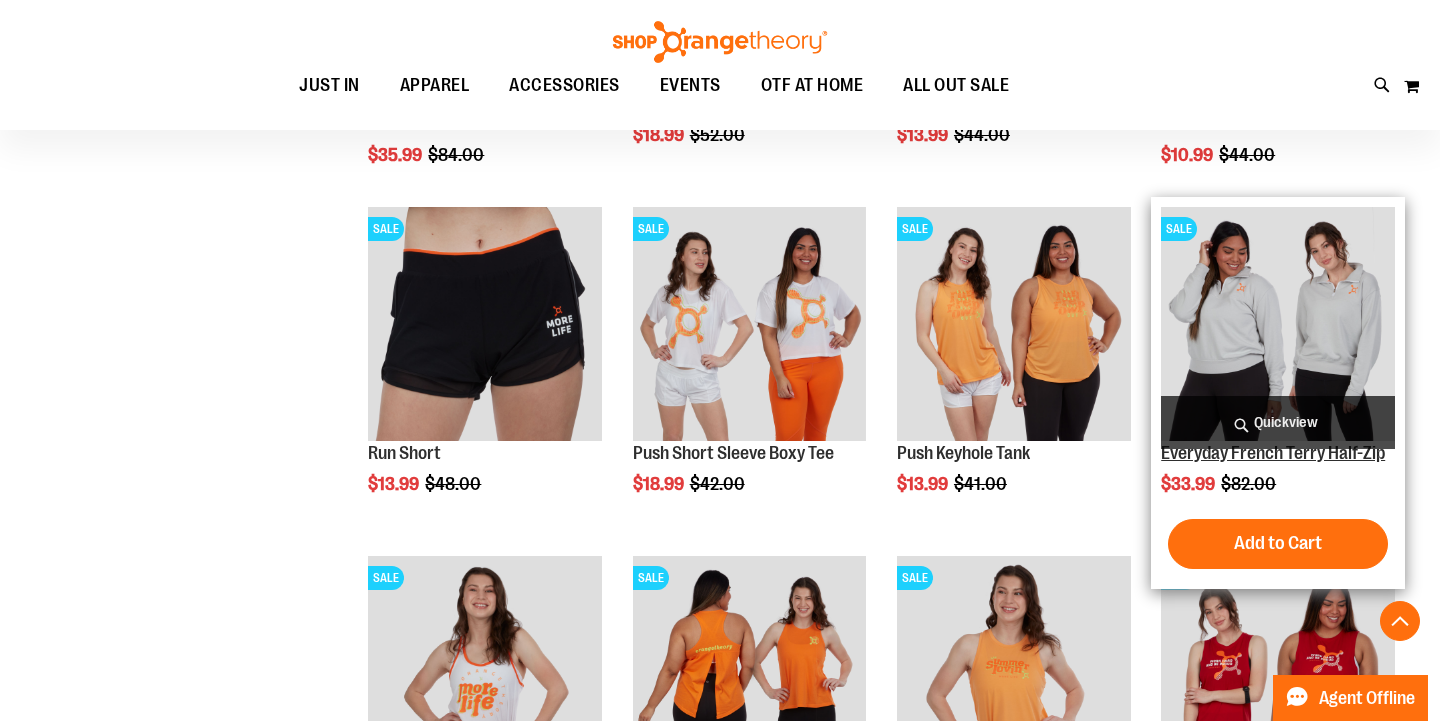 type on "**********" 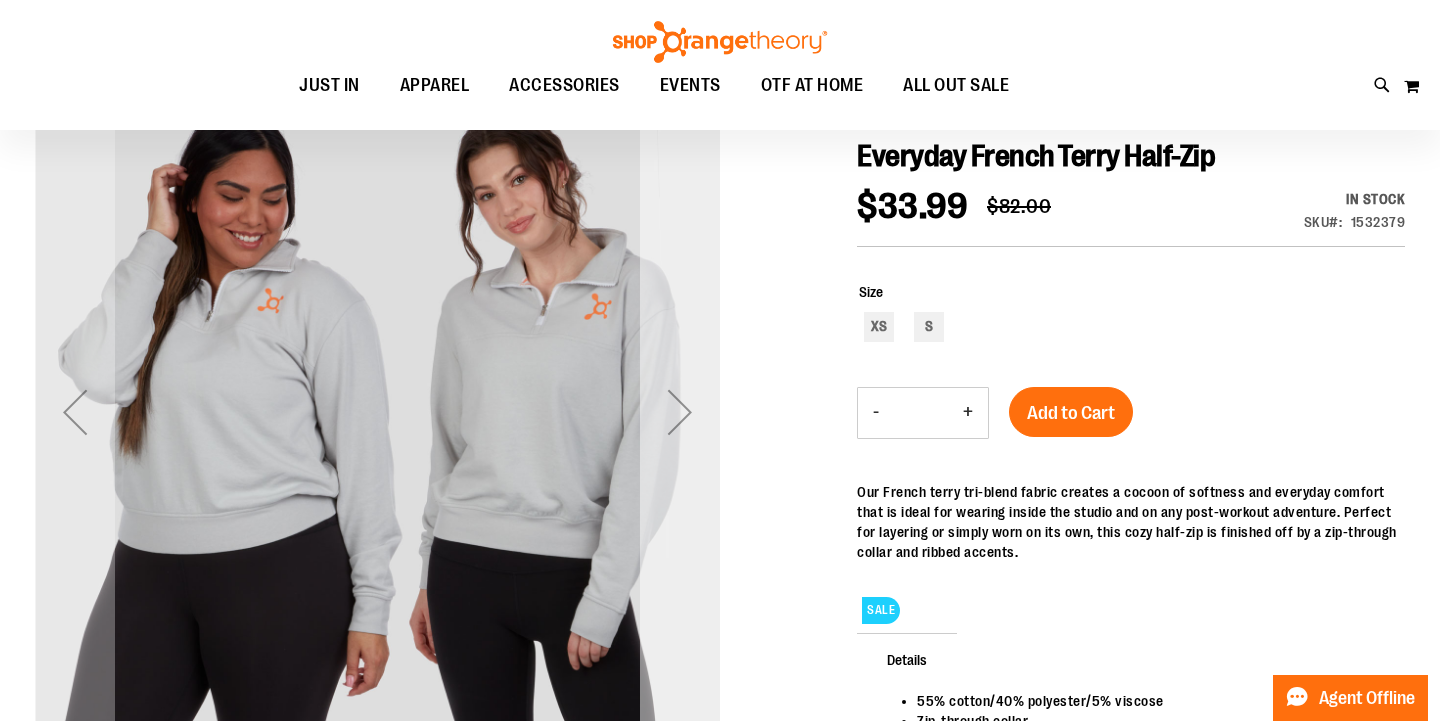scroll, scrollTop: 215, scrollLeft: 0, axis: vertical 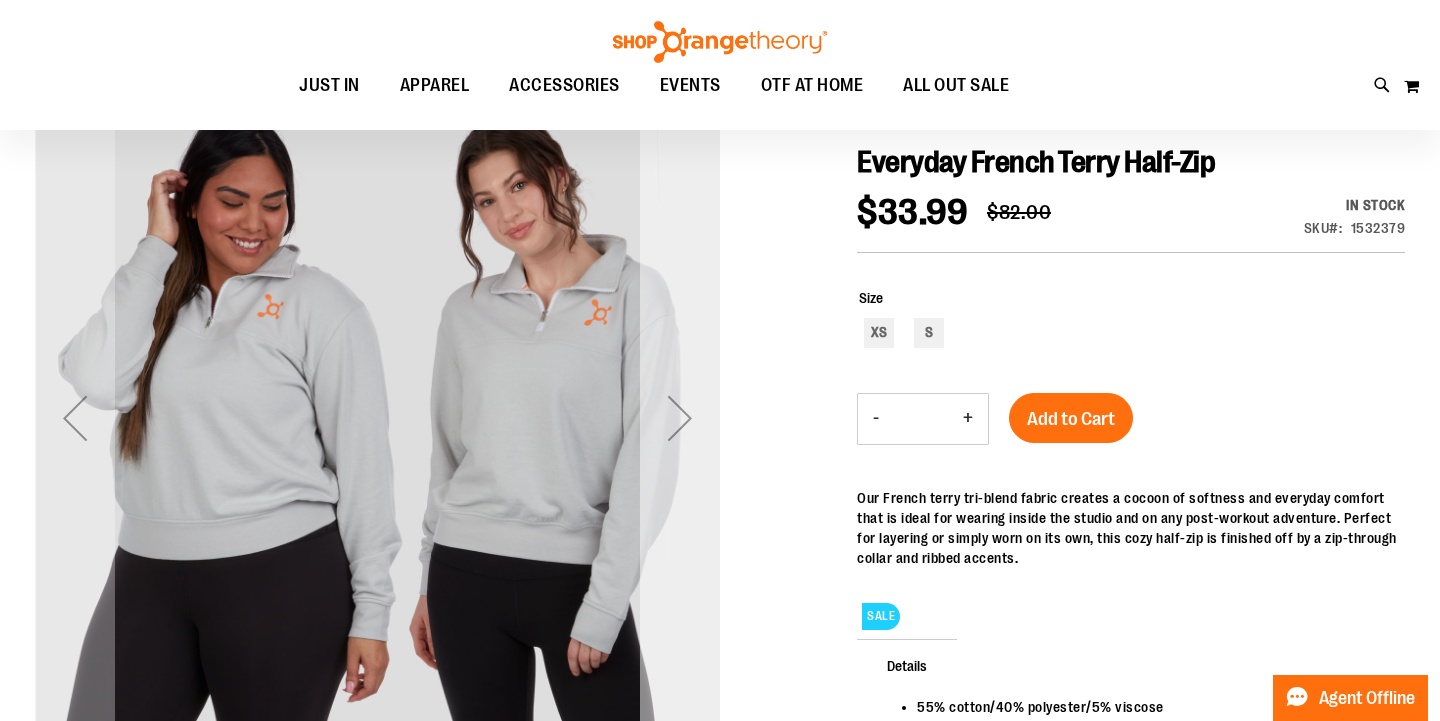 type on "**********" 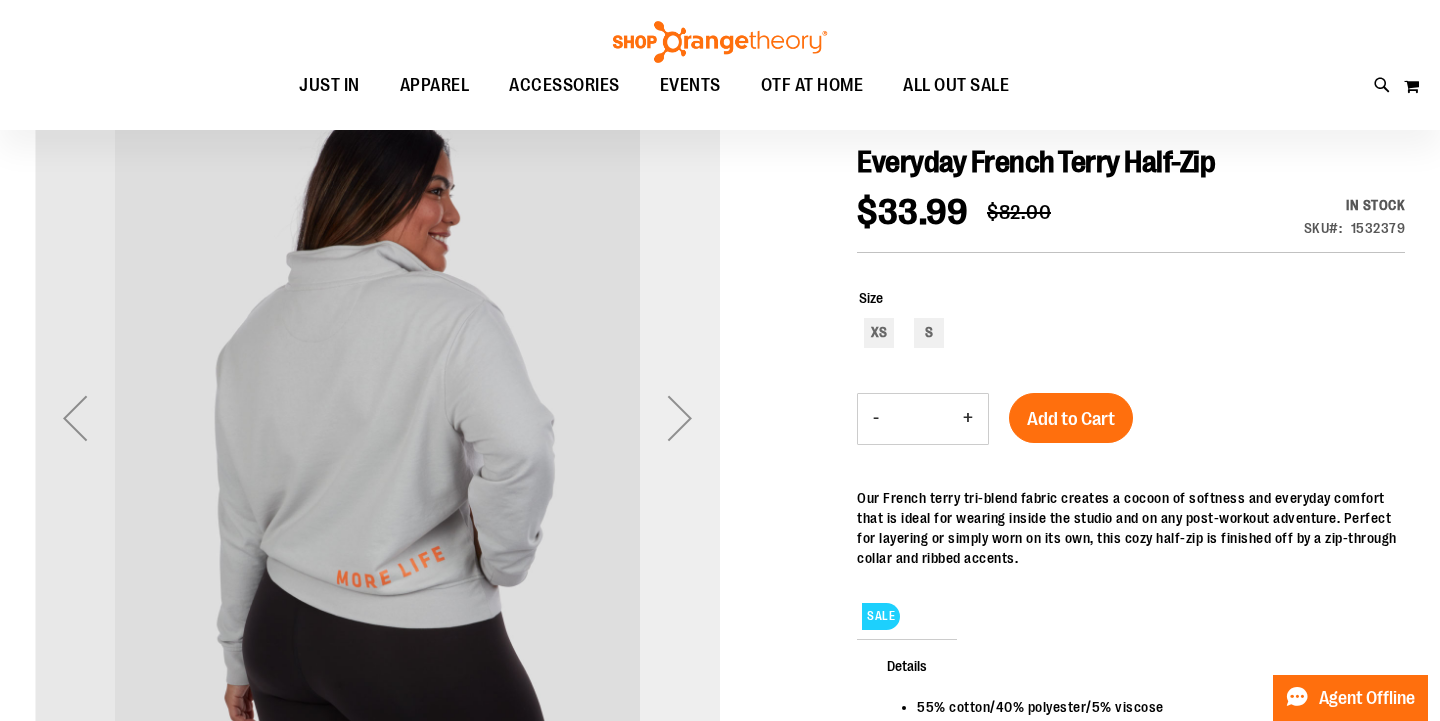 click at bounding box center (680, 418) 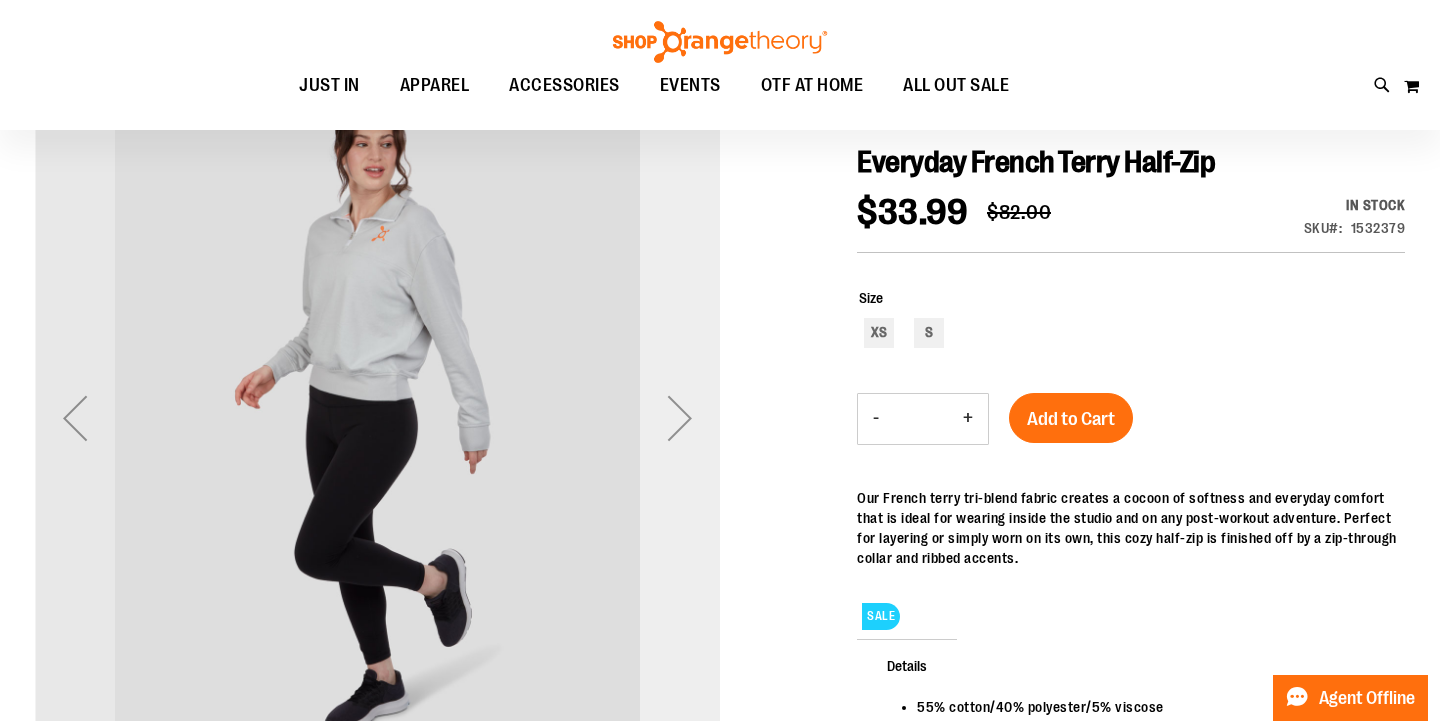 click at bounding box center [680, 418] 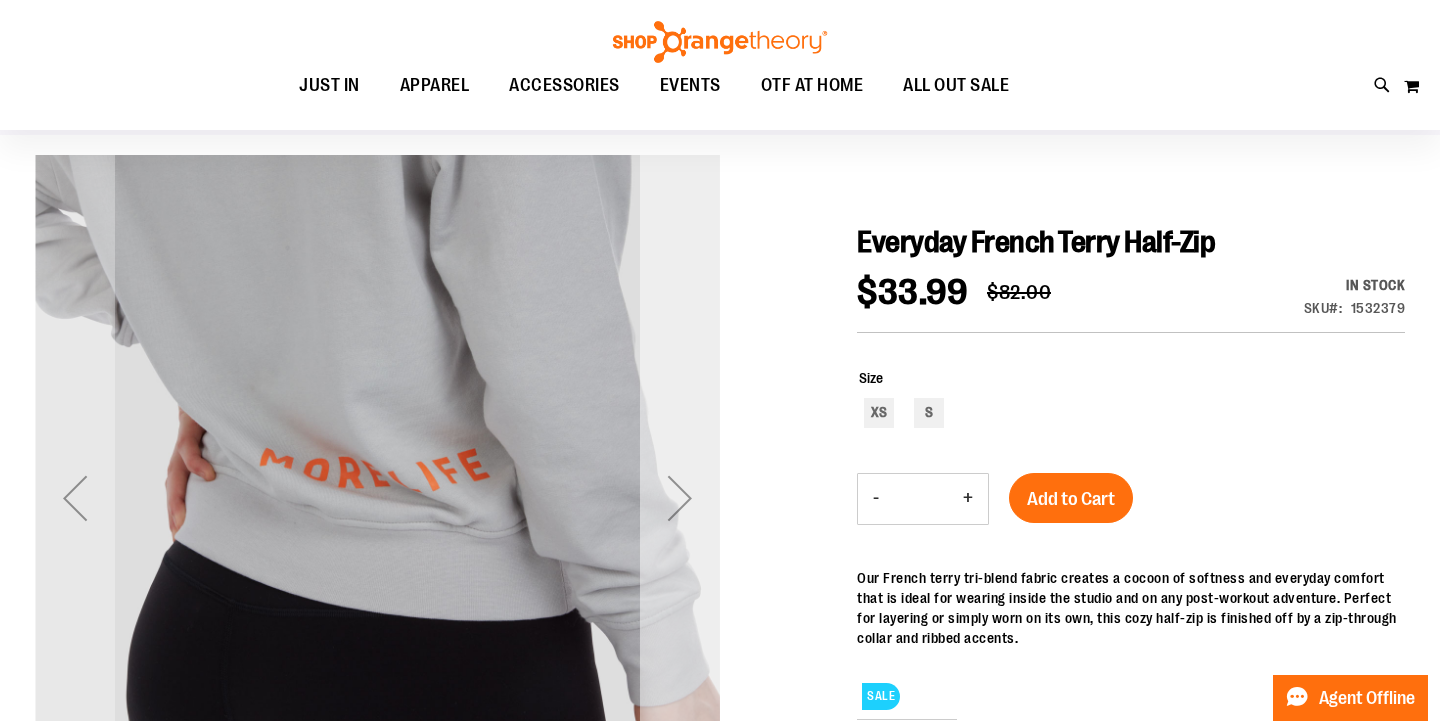 scroll, scrollTop: 170, scrollLeft: 0, axis: vertical 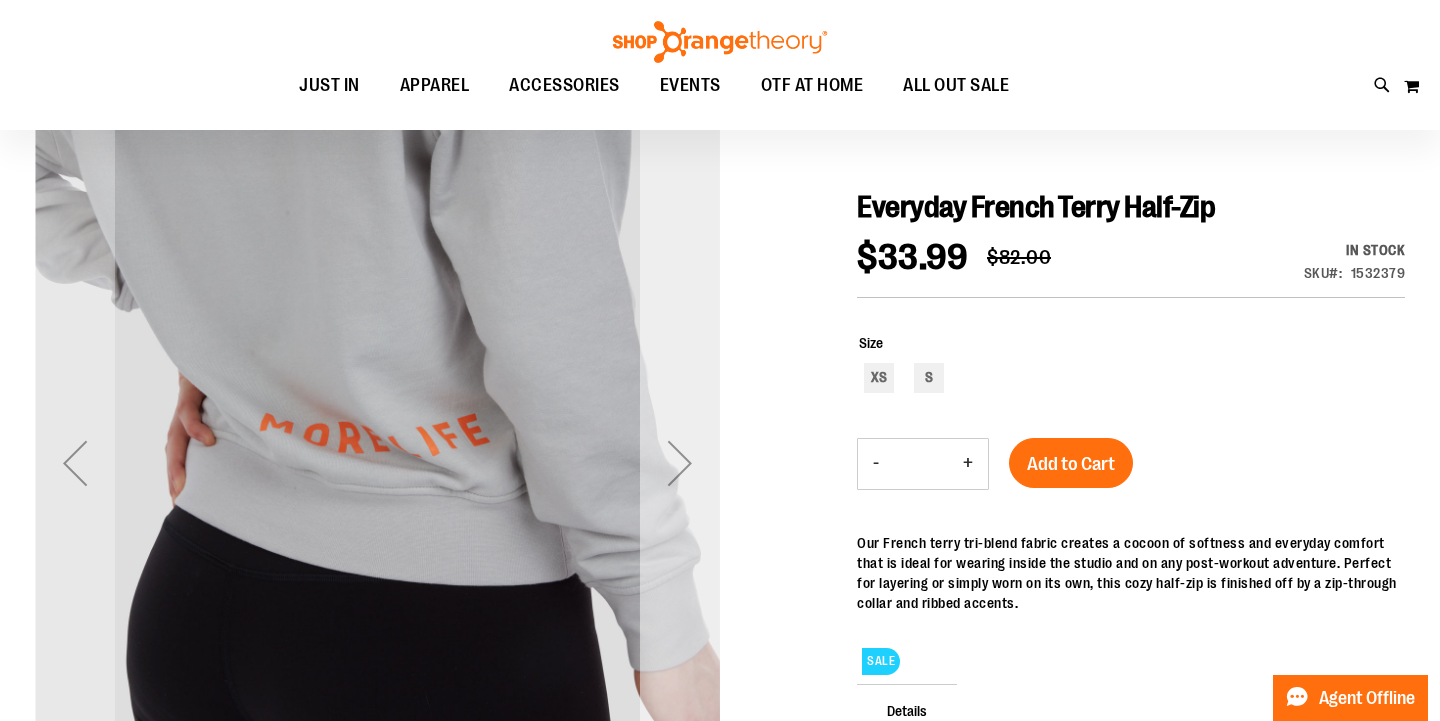 click at bounding box center [680, 463] 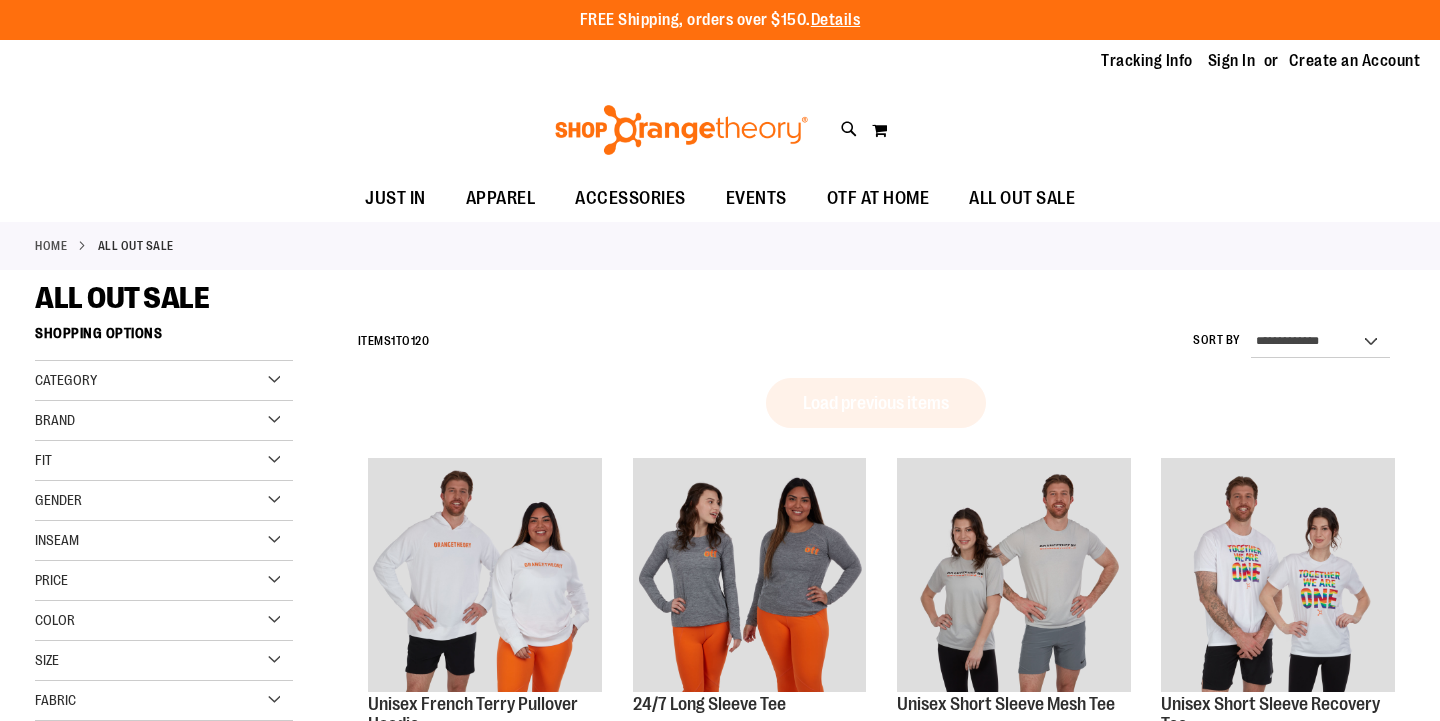 scroll, scrollTop: 0, scrollLeft: 0, axis: both 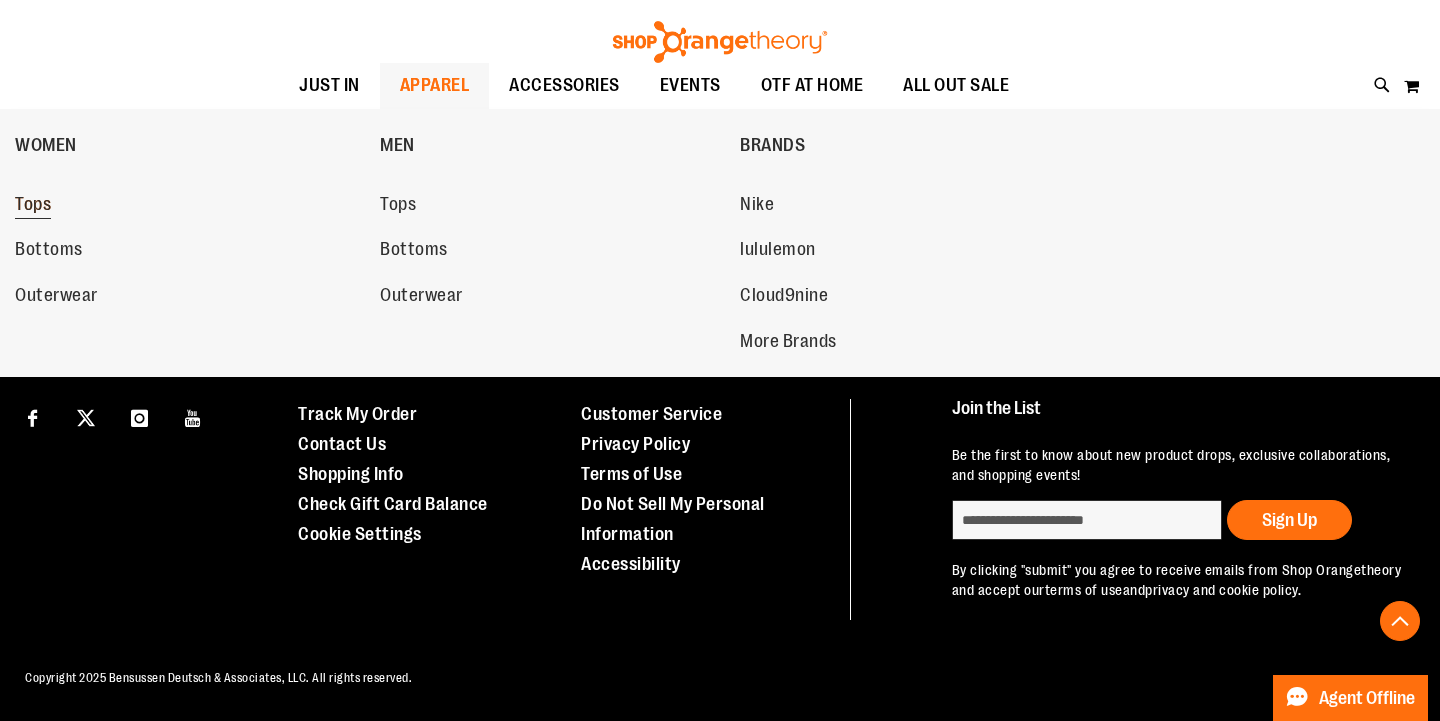 type on "**********" 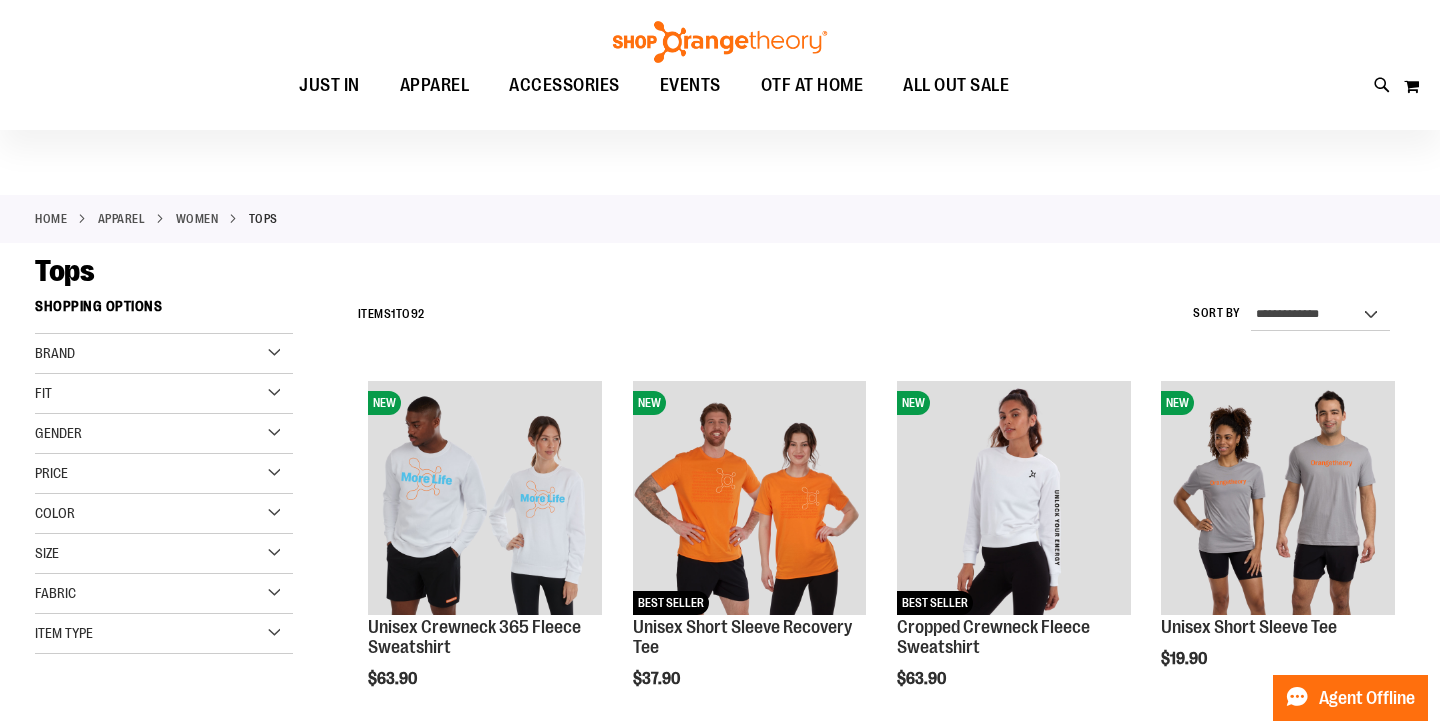 scroll, scrollTop: 30, scrollLeft: 0, axis: vertical 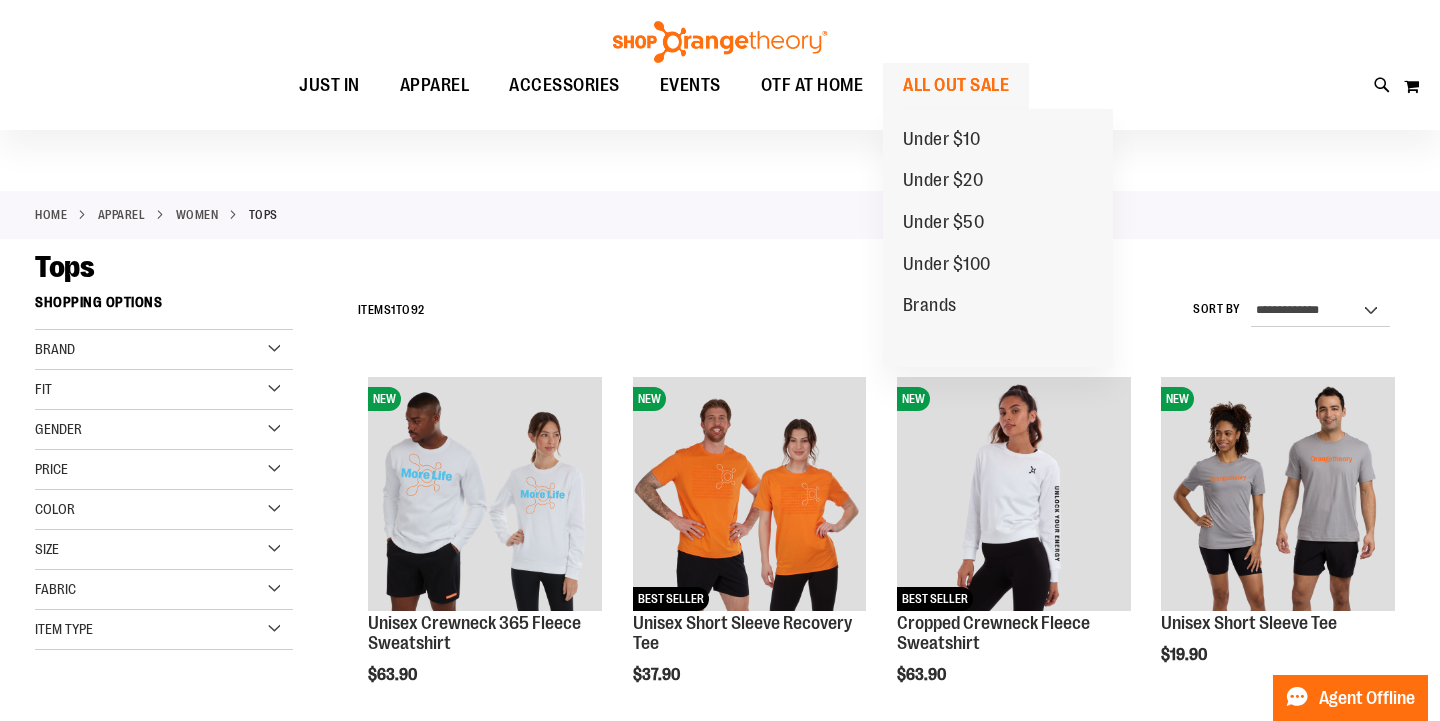 type on "**********" 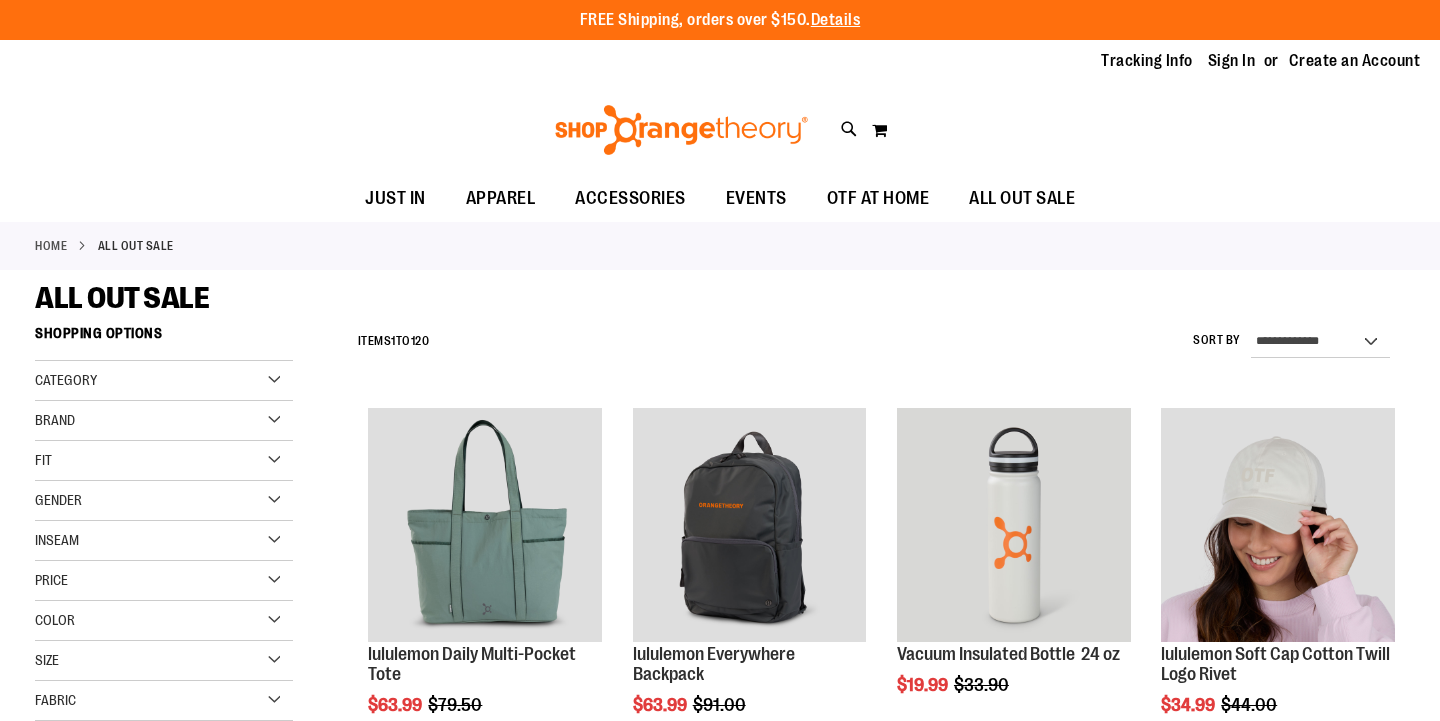 scroll, scrollTop: 0, scrollLeft: 0, axis: both 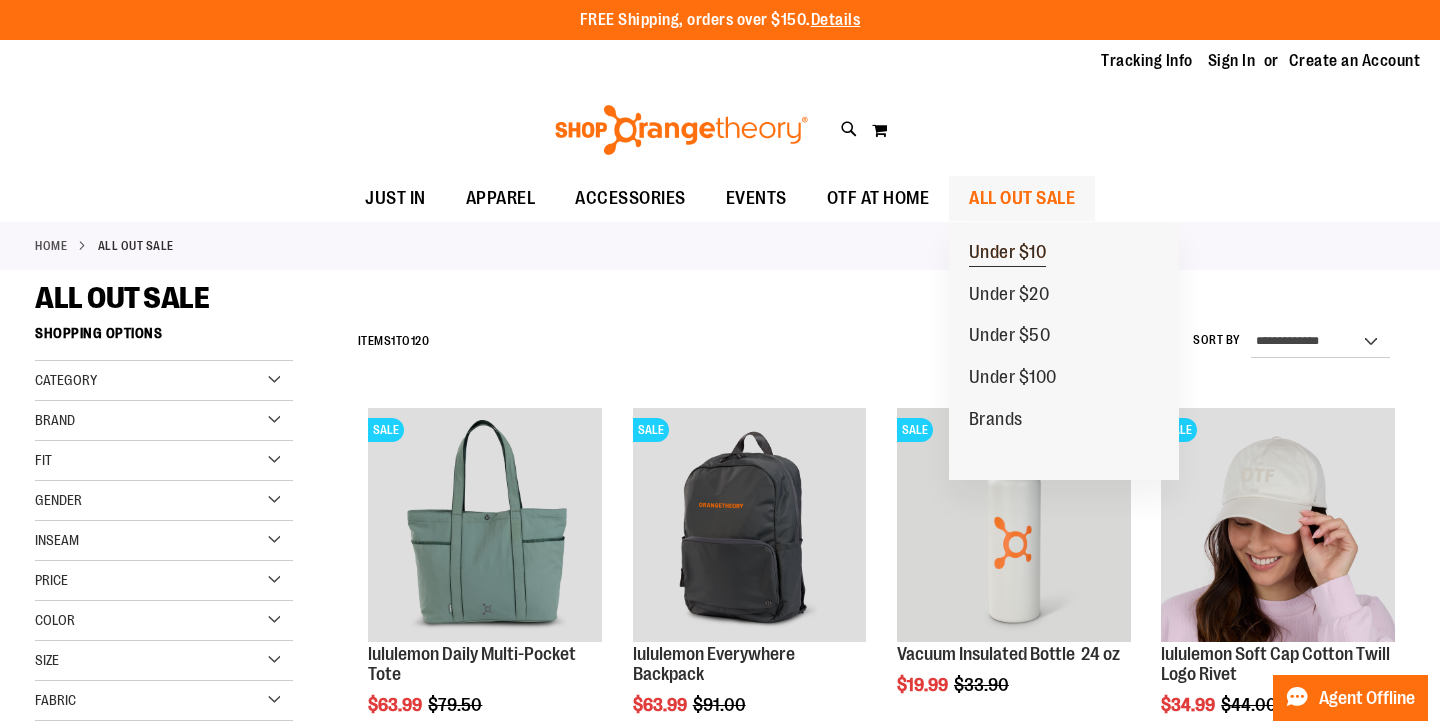 type on "**********" 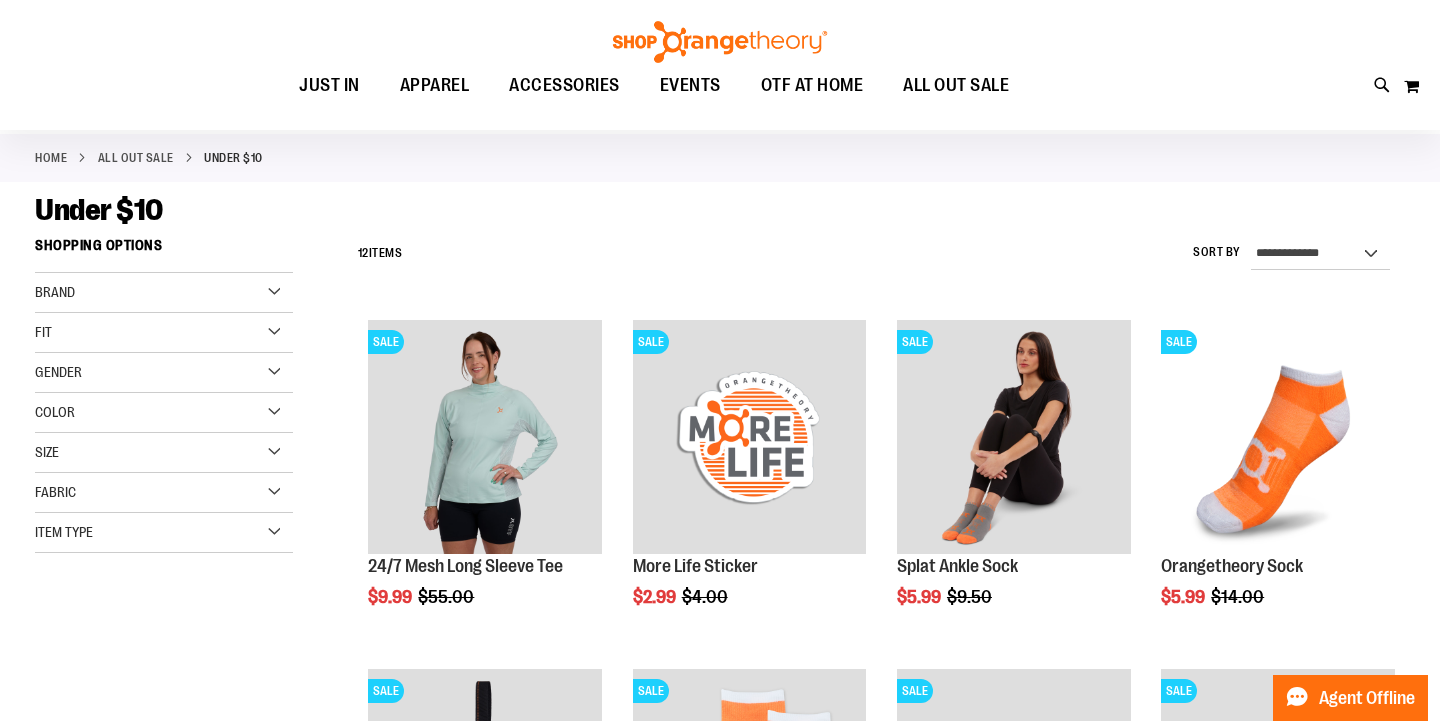 scroll, scrollTop: 0, scrollLeft: 0, axis: both 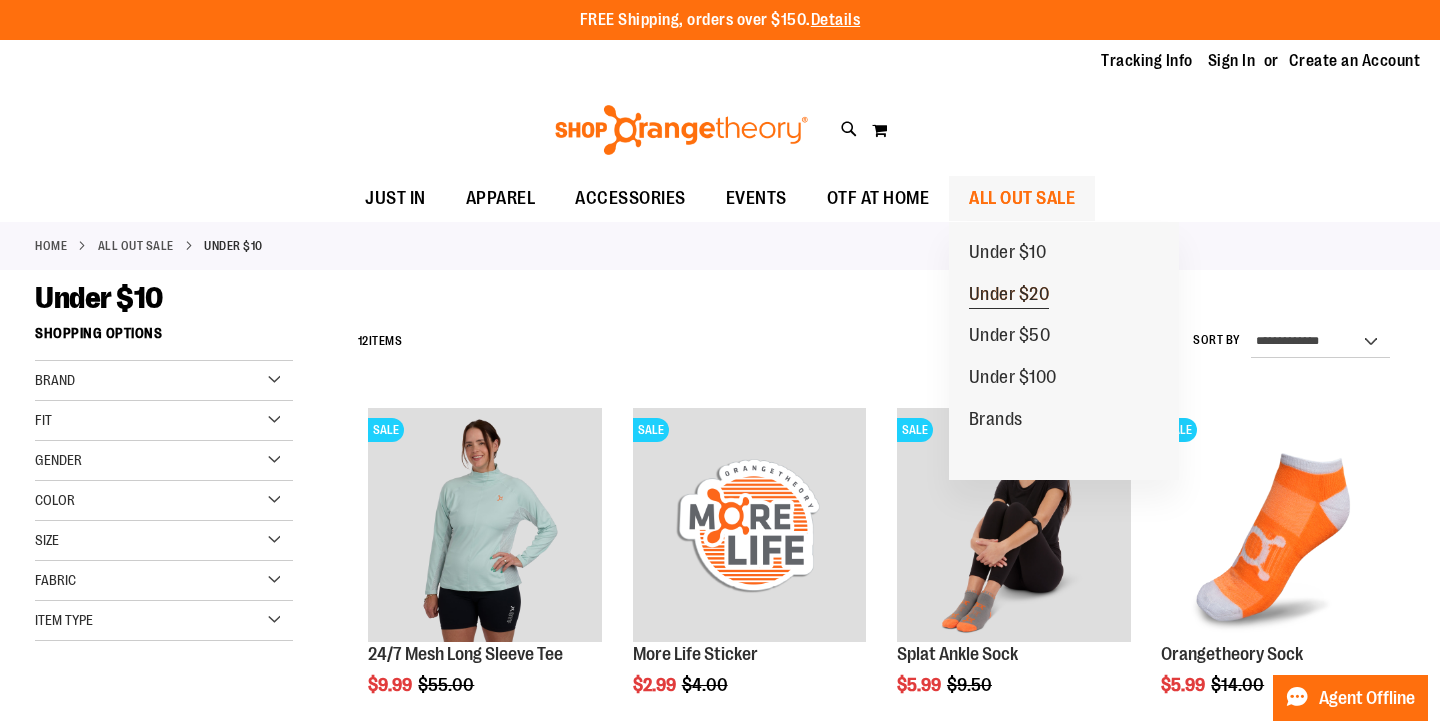 type on "**********" 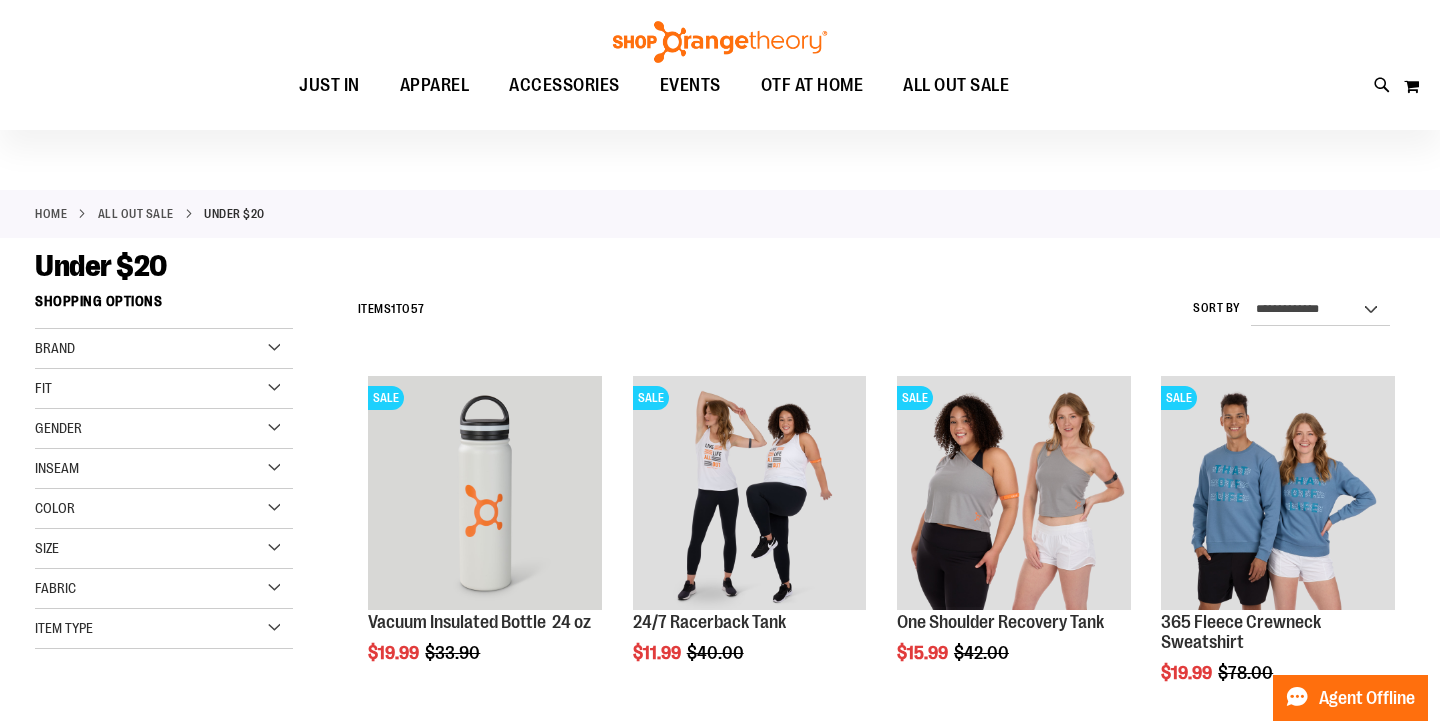 scroll, scrollTop: 34, scrollLeft: 0, axis: vertical 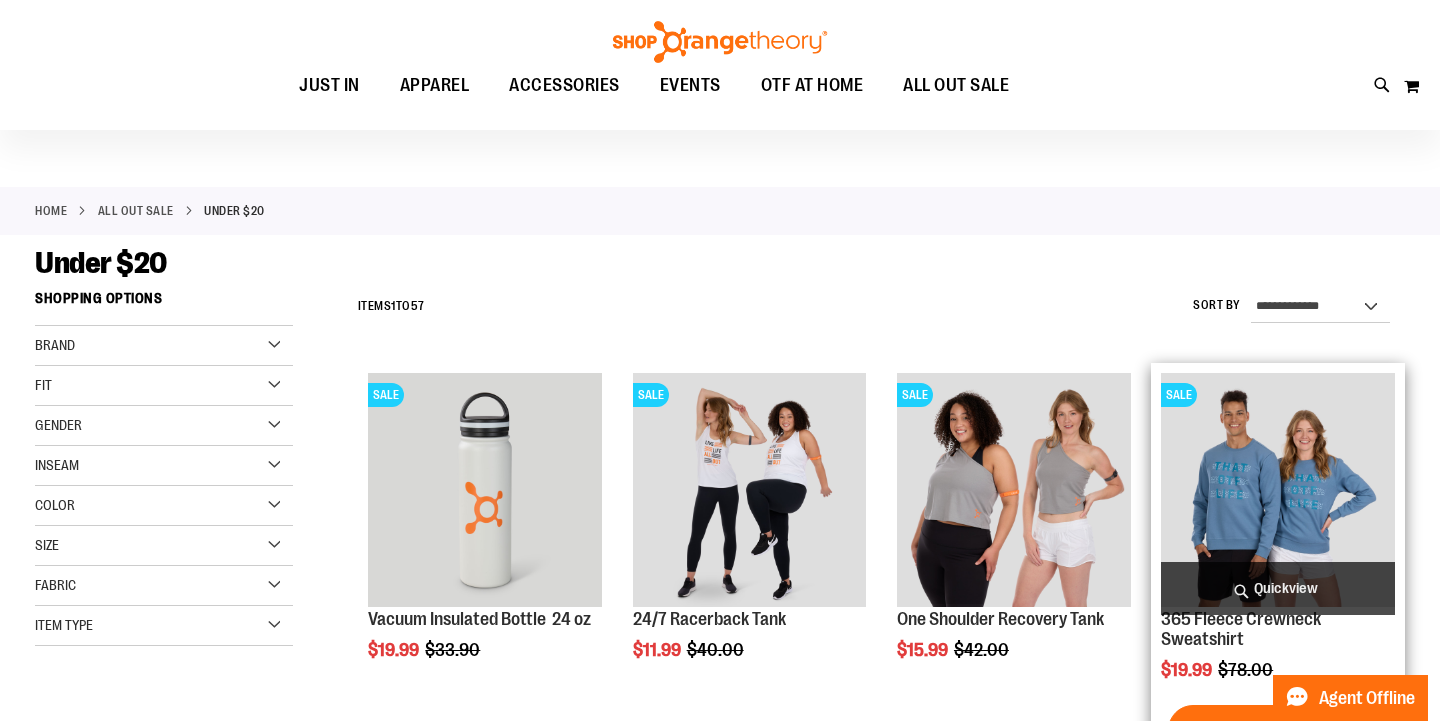 type on "**********" 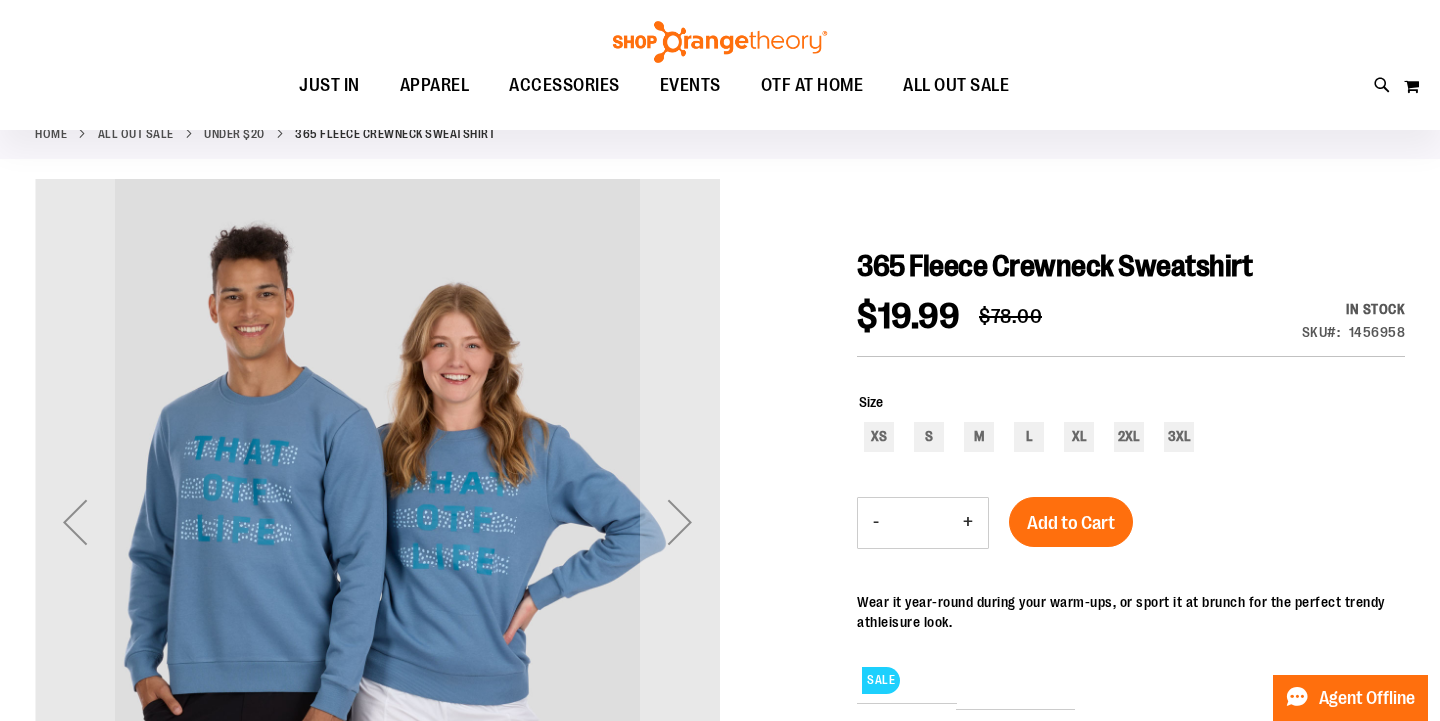 scroll, scrollTop: 115, scrollLeft: 0, axis: vertical 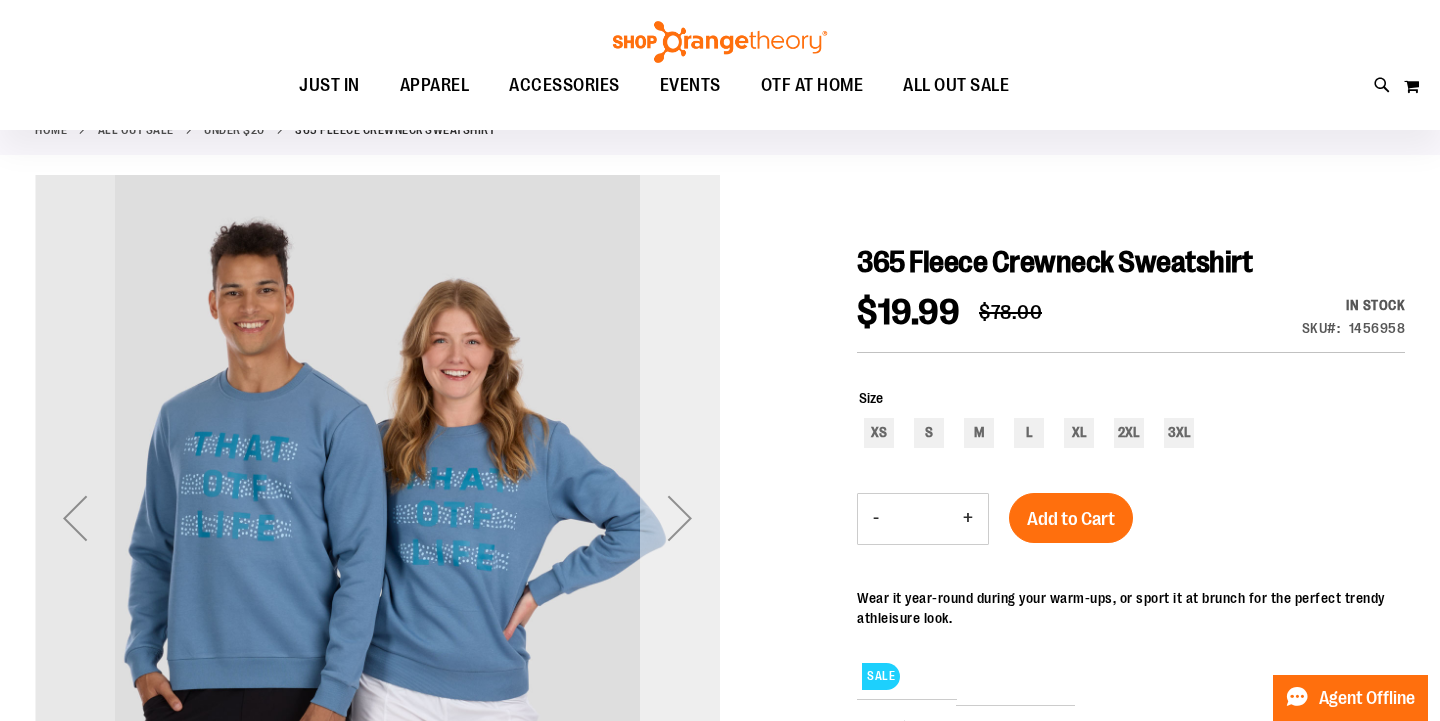 type on "**********" 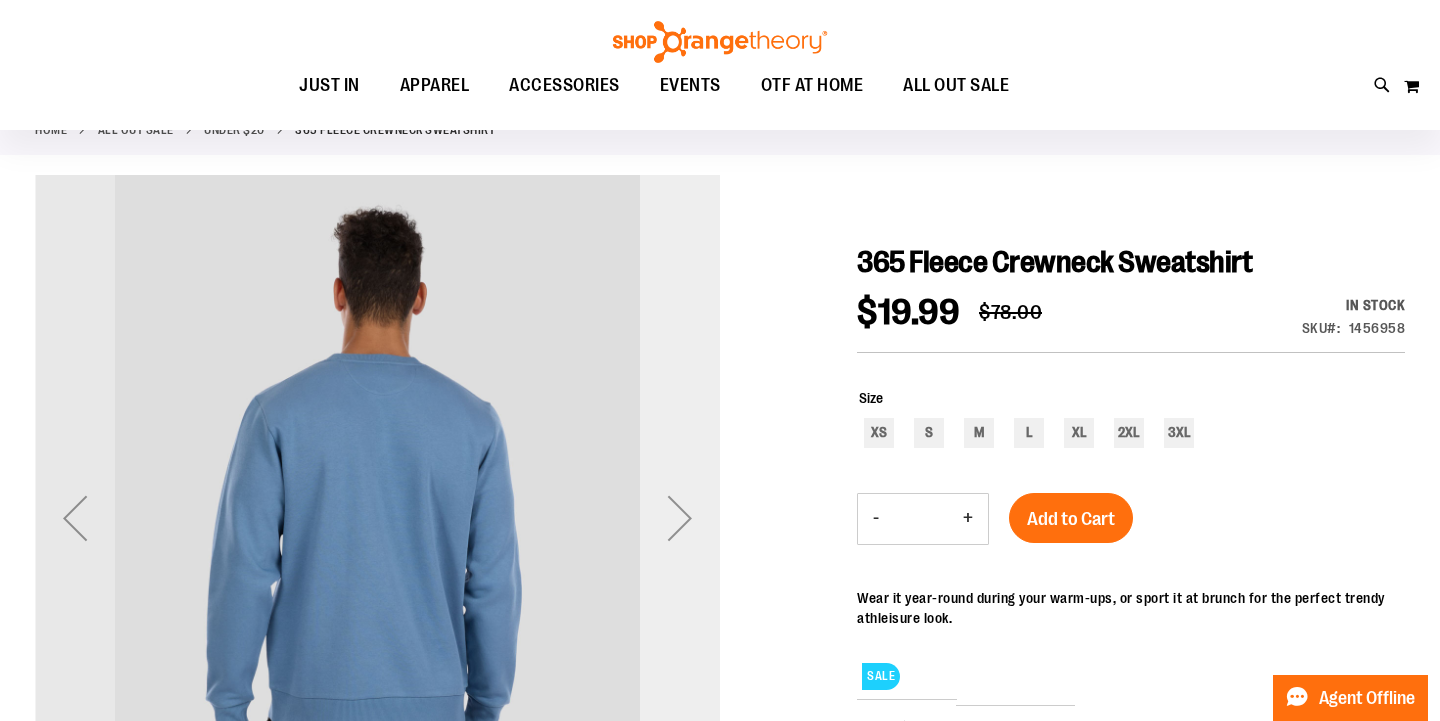 click at bounding box center [680, 518] 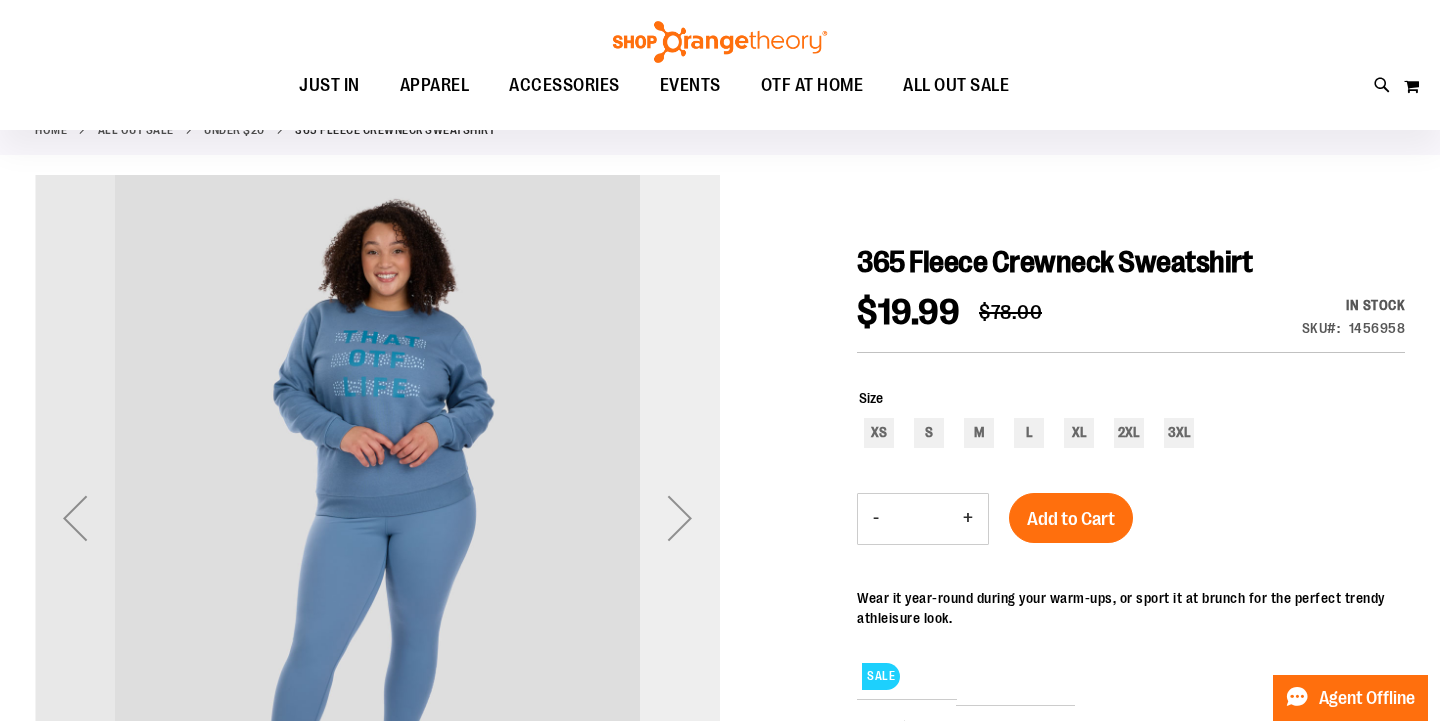 click at bounding box center [680, 518] 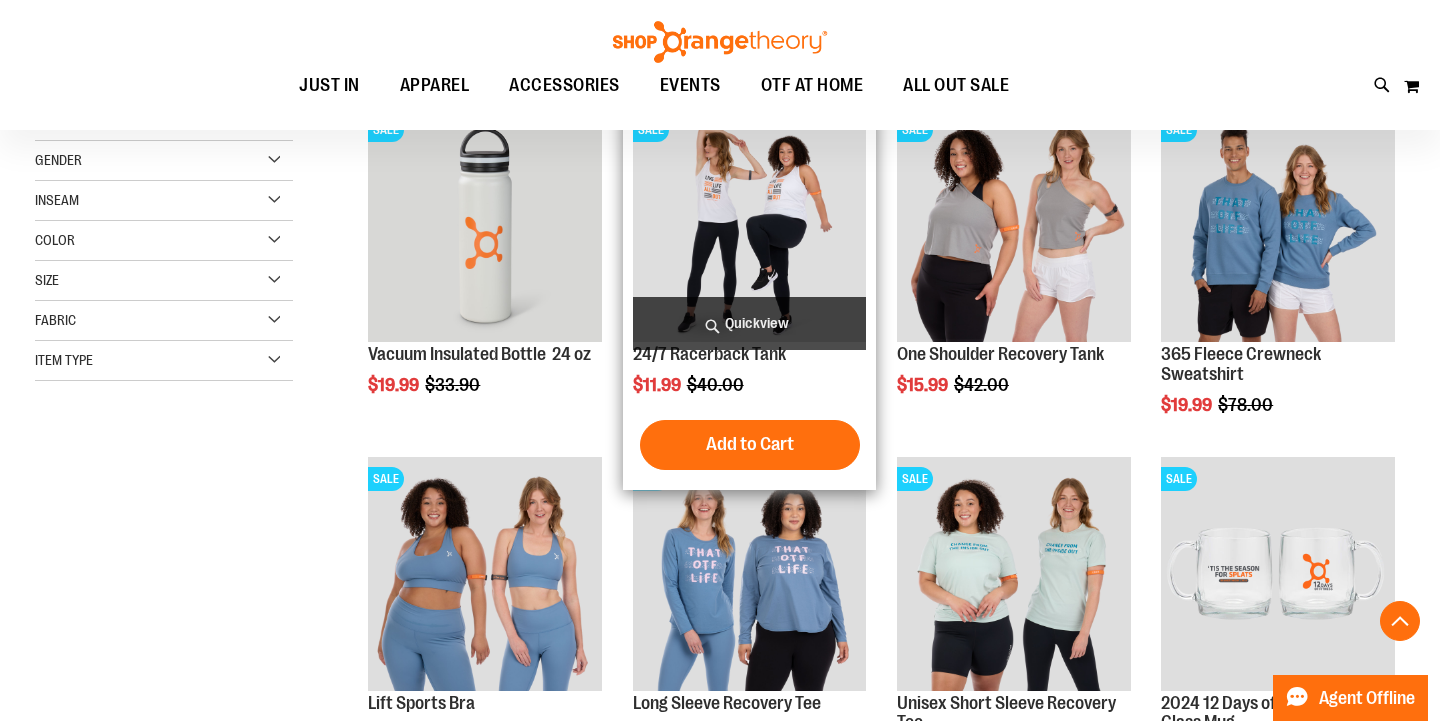 scroll, scrollTop: 316, scrollLeft: 0, axis: vertical 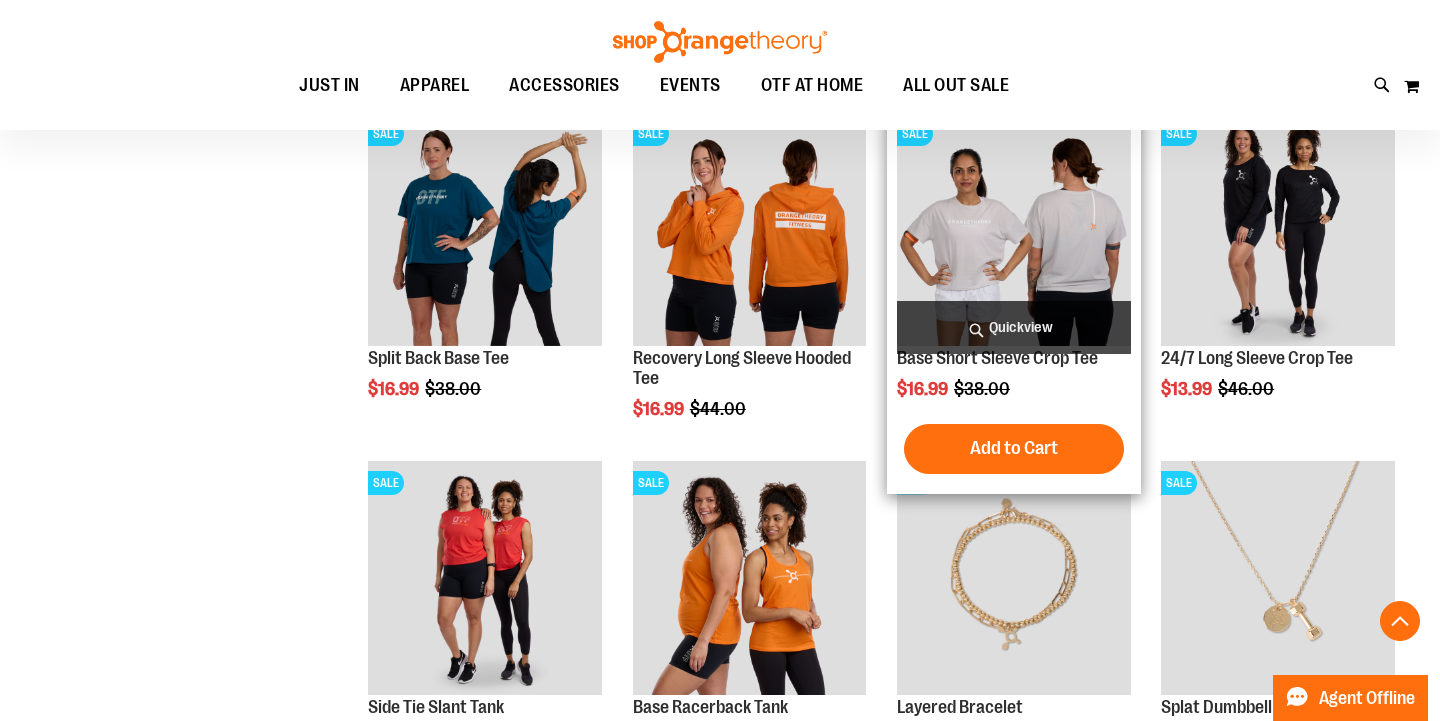 type on "**********" 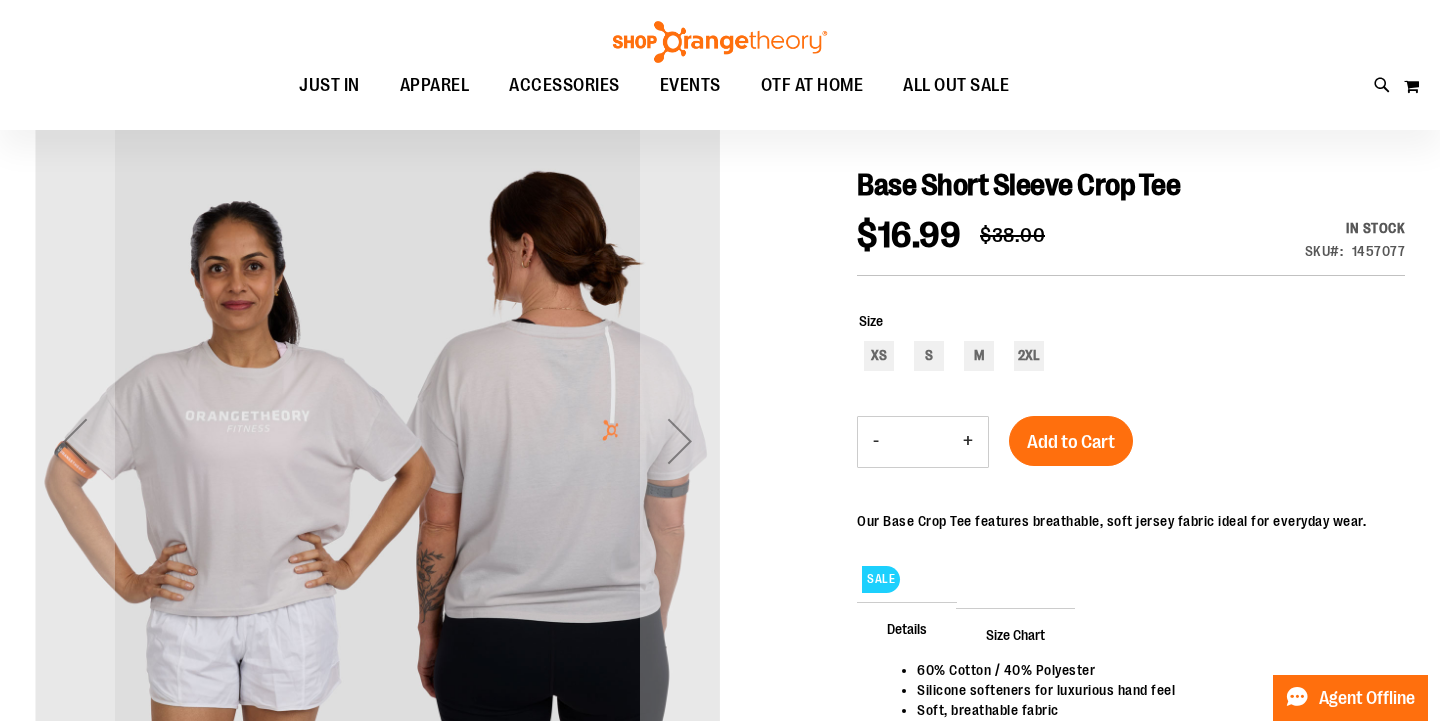 scroll, scrollTop: 200, scrollLeft: 0, axis: vertical 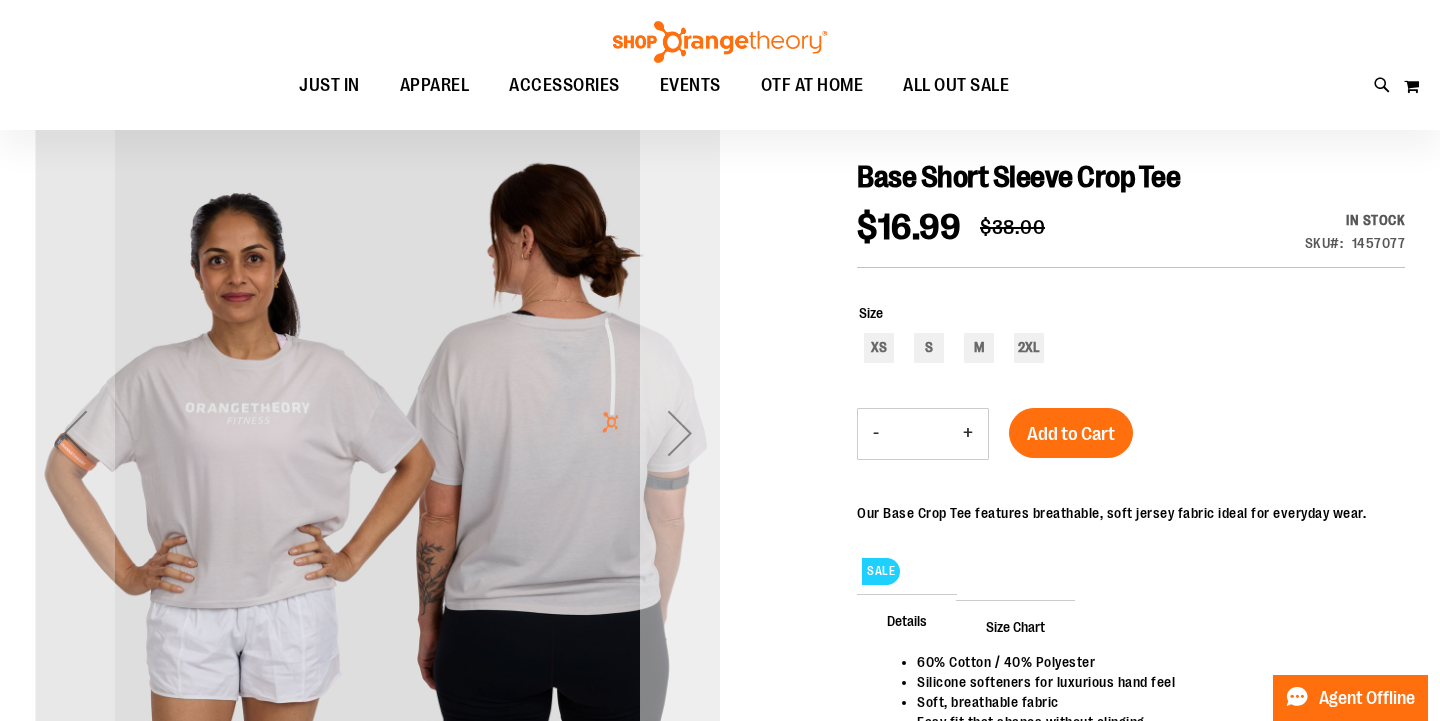 type on "**********" 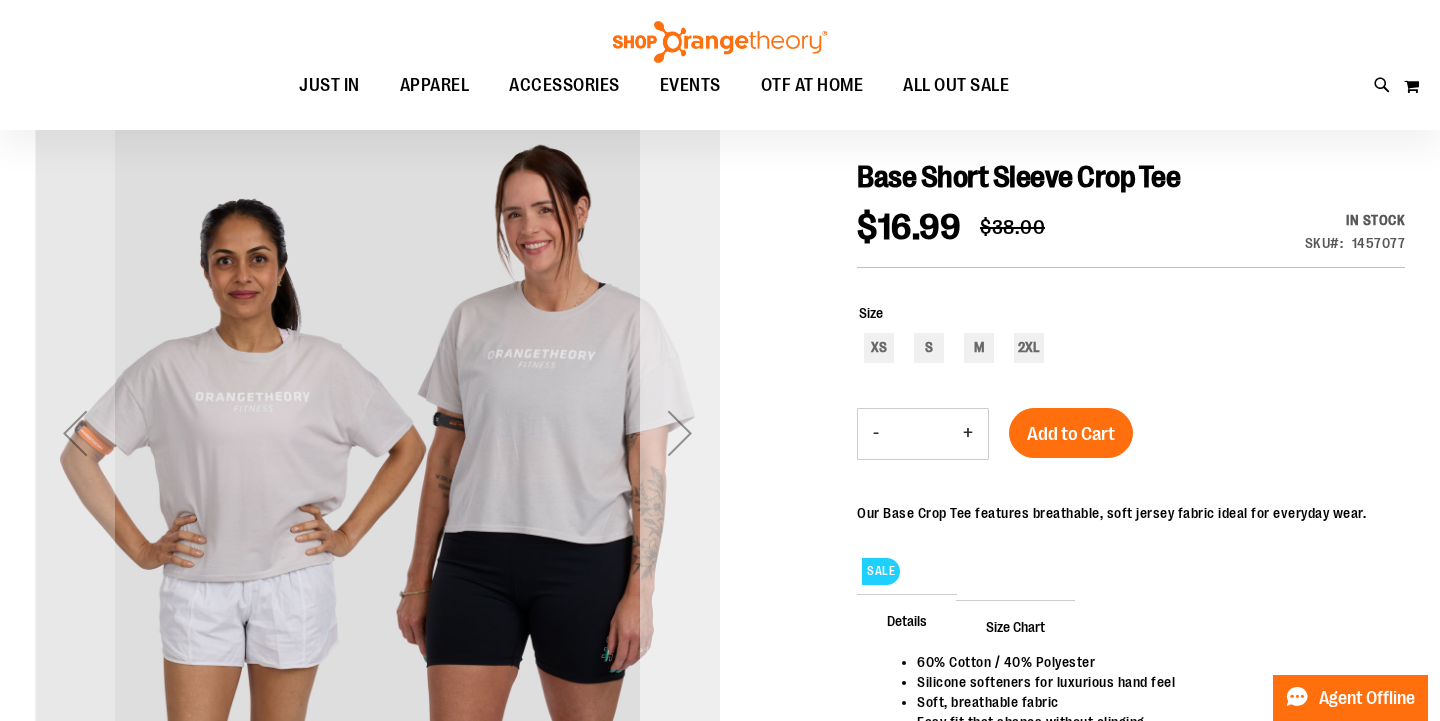 click at bounding box center (680, 433) 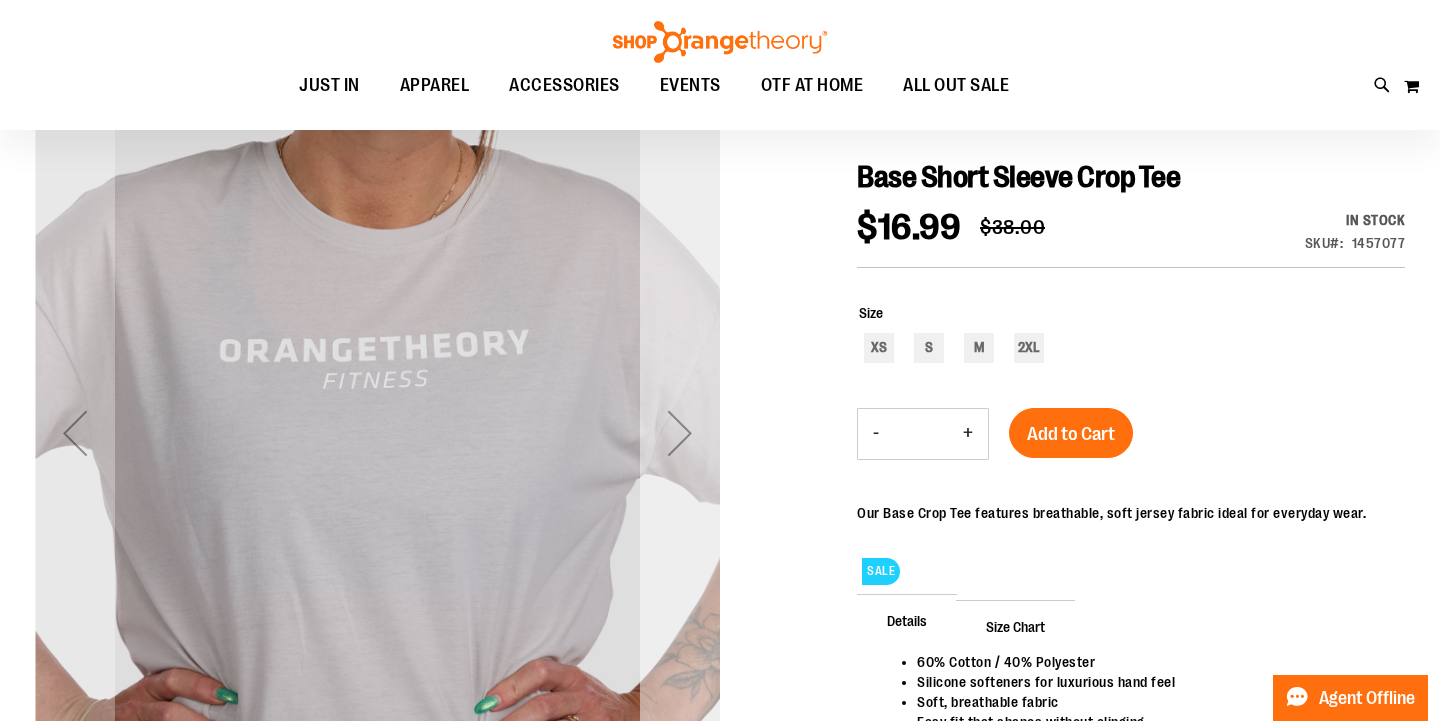 click at bounding box center [680, 433] 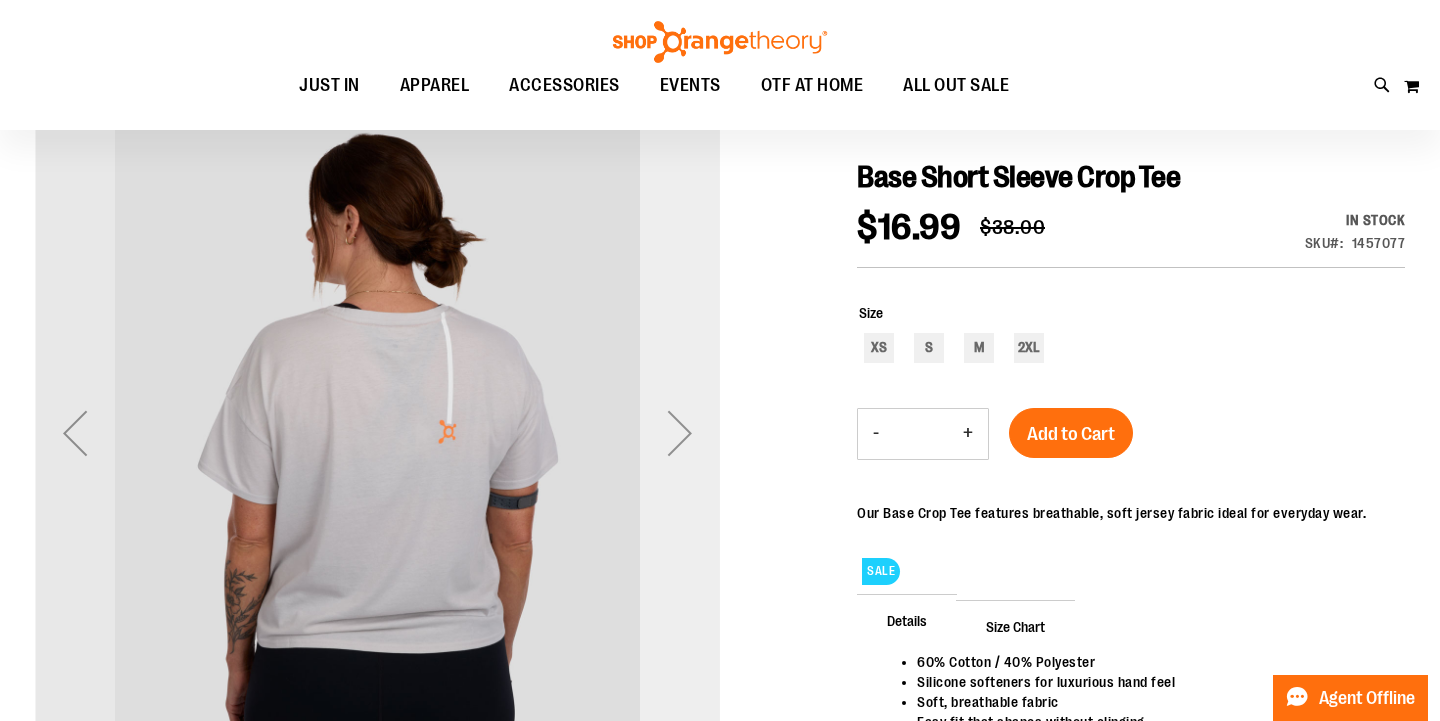 click at bounding box center (680, 433) 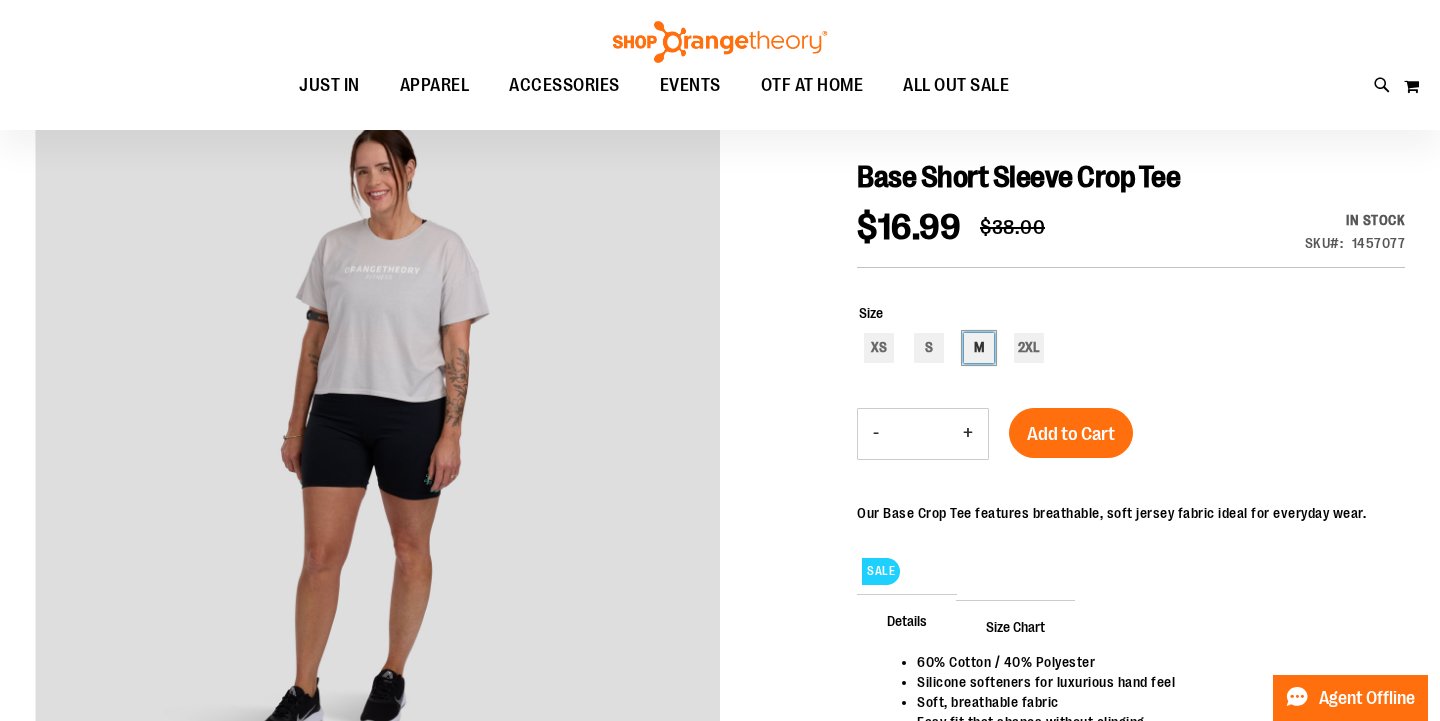 click on "M" at bounding box center [979, 348] 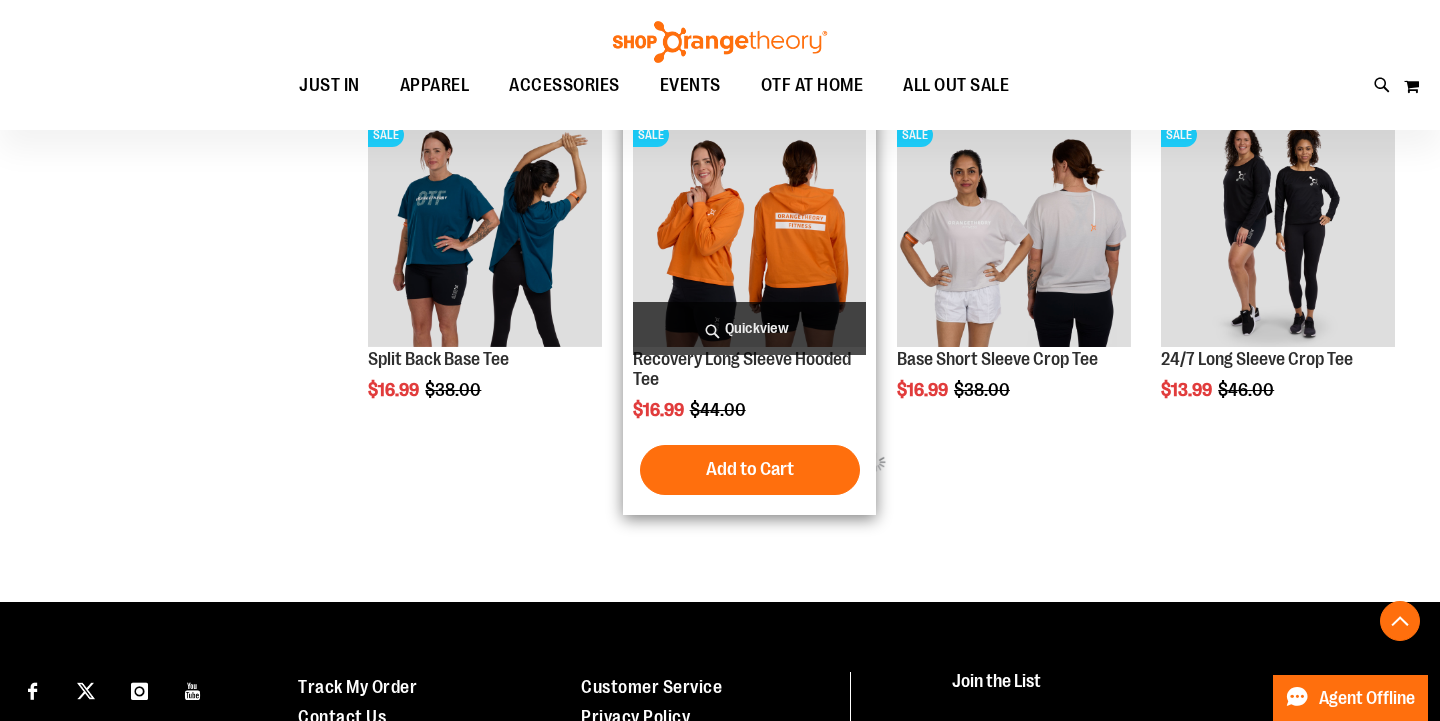 scroll, scrollTop: 770, scrollLeft: 0, axis: vertical 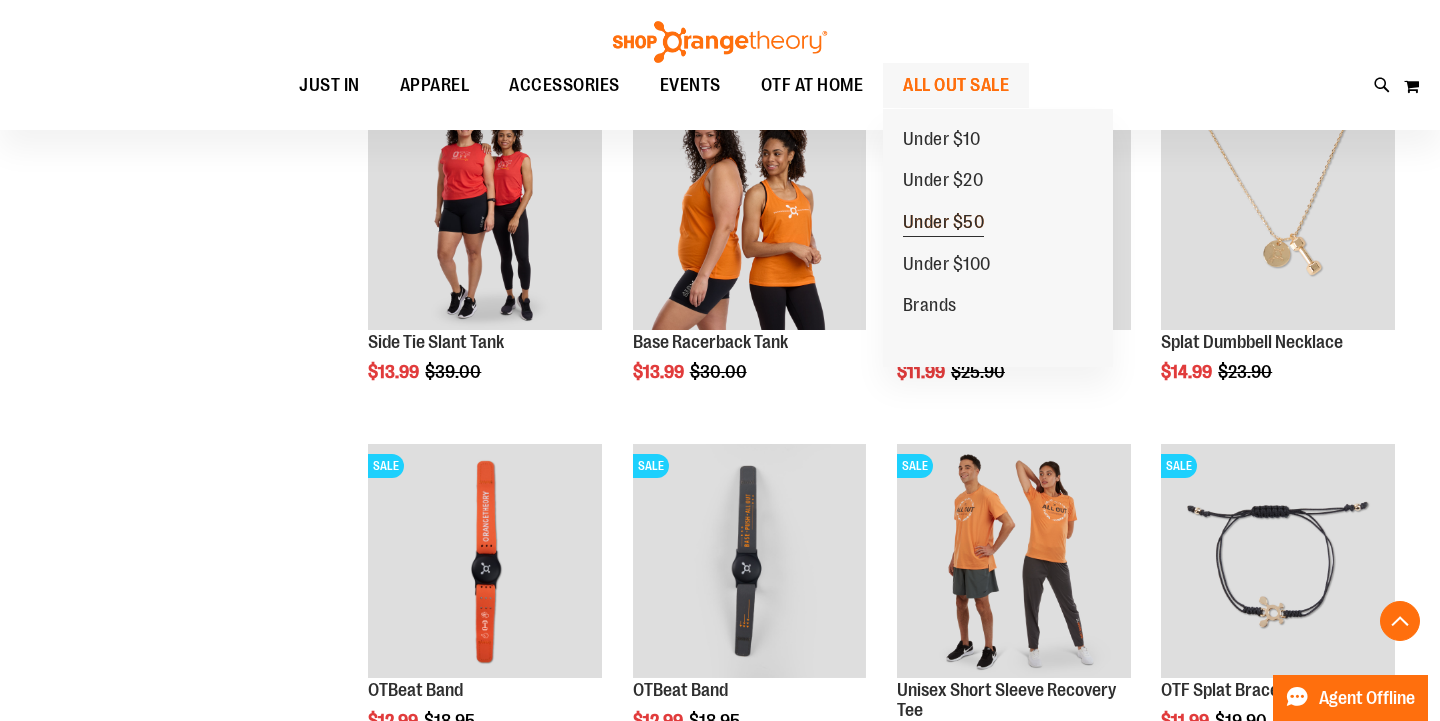 type on "**********" 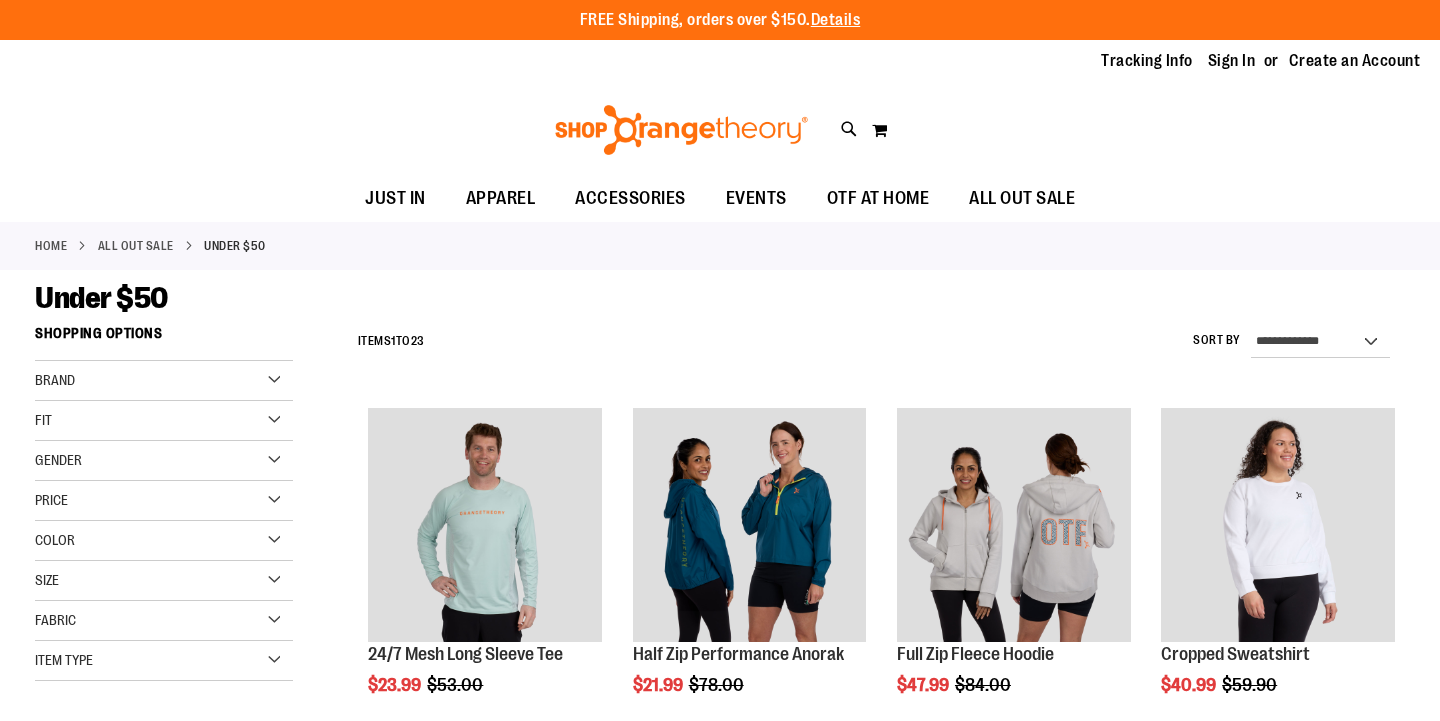 scroll, scrollTop: 0, scrollLeft: 0, axis: both 